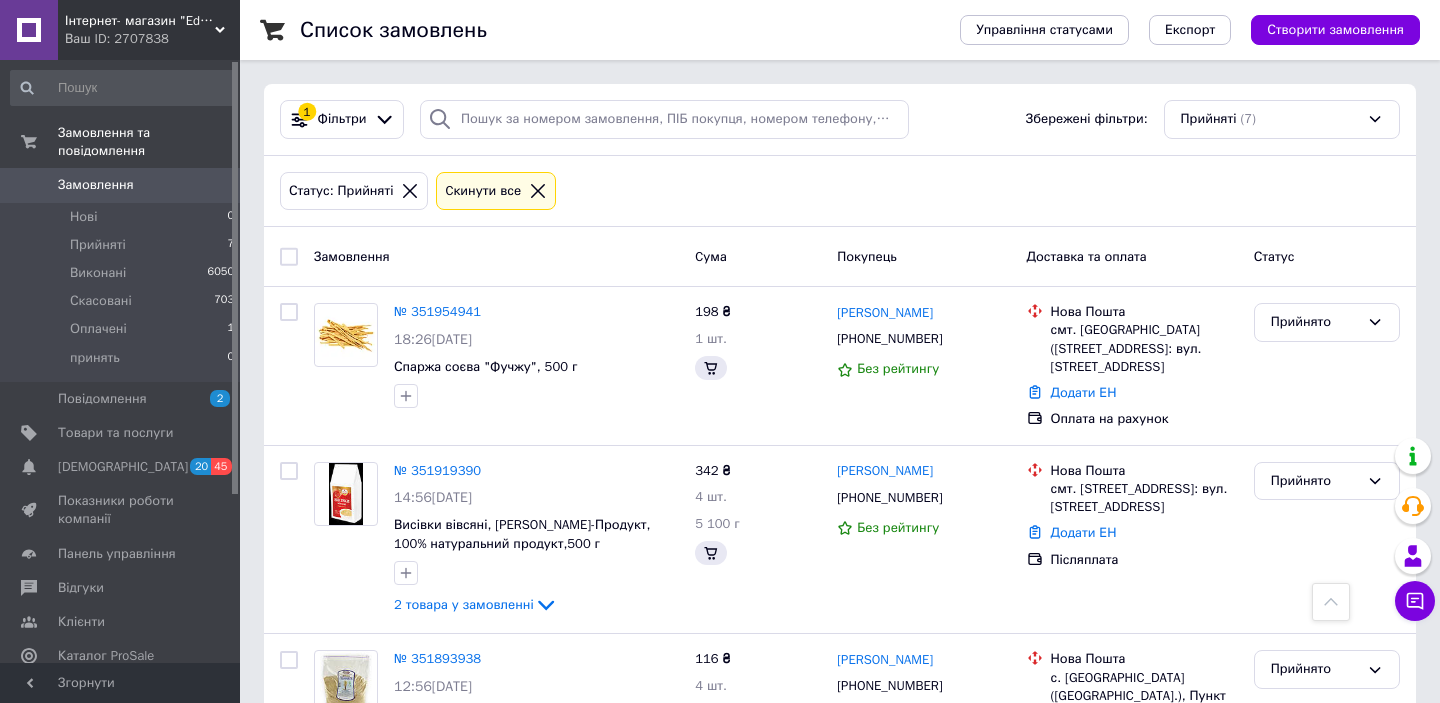scroll, scrollTop: 409, scrollLeft: 0, axis: vertical 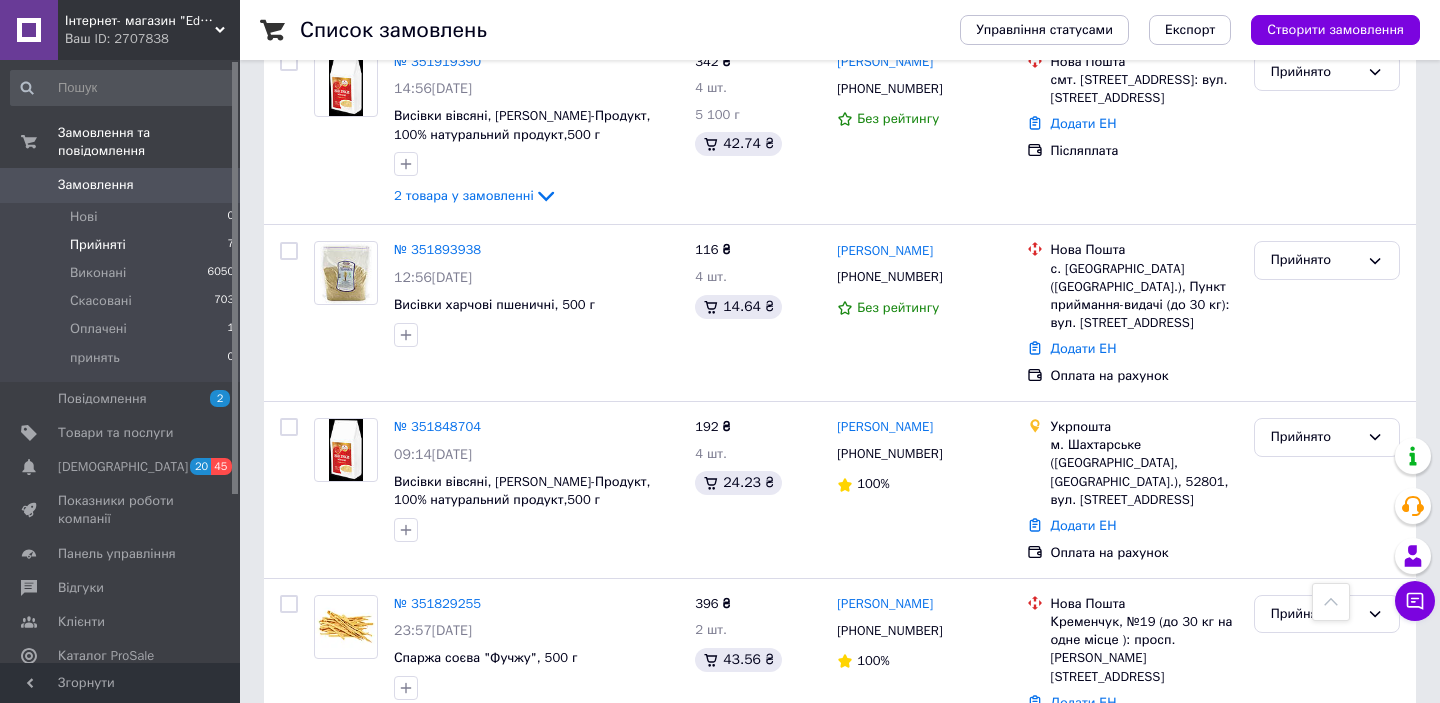 click on "Прийняті" at bounding box center [98, 245] 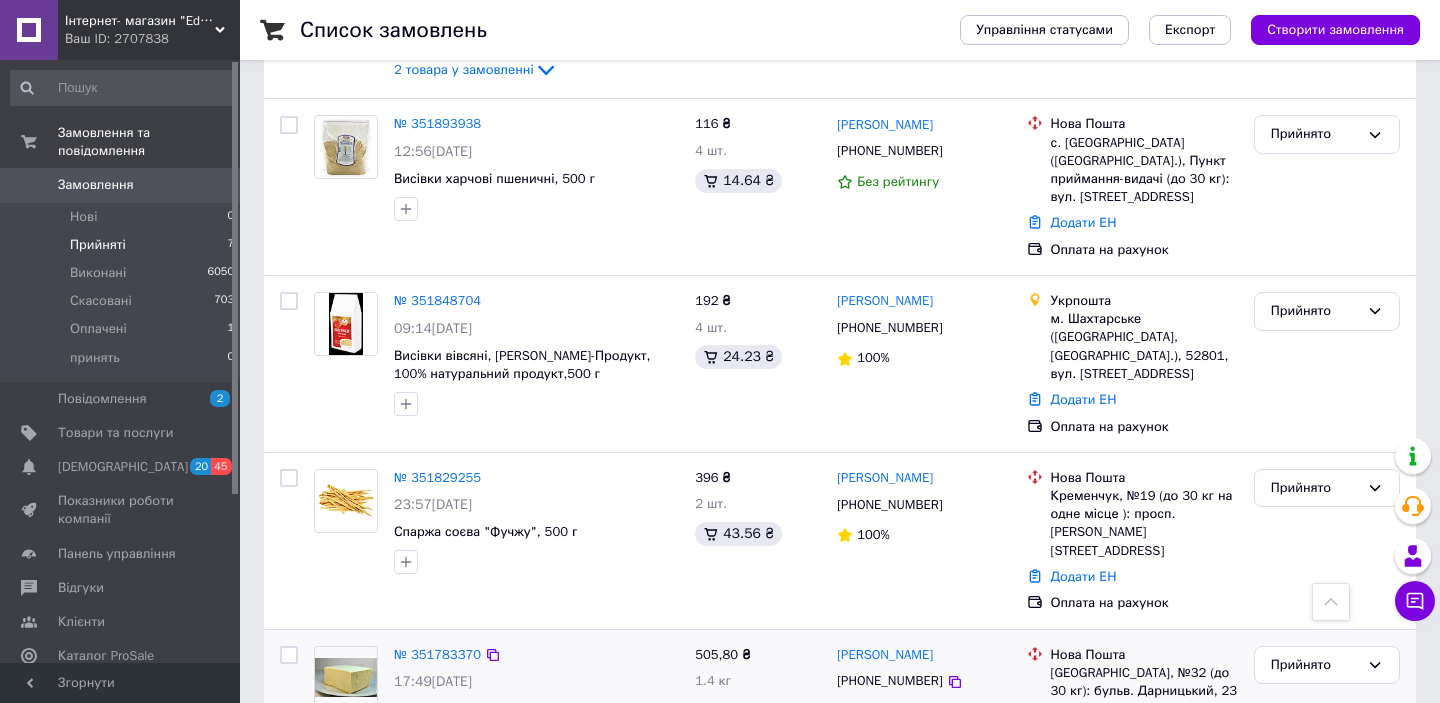 scroll, scrollTop: 528, scrollLeft: 0, axis: vertical 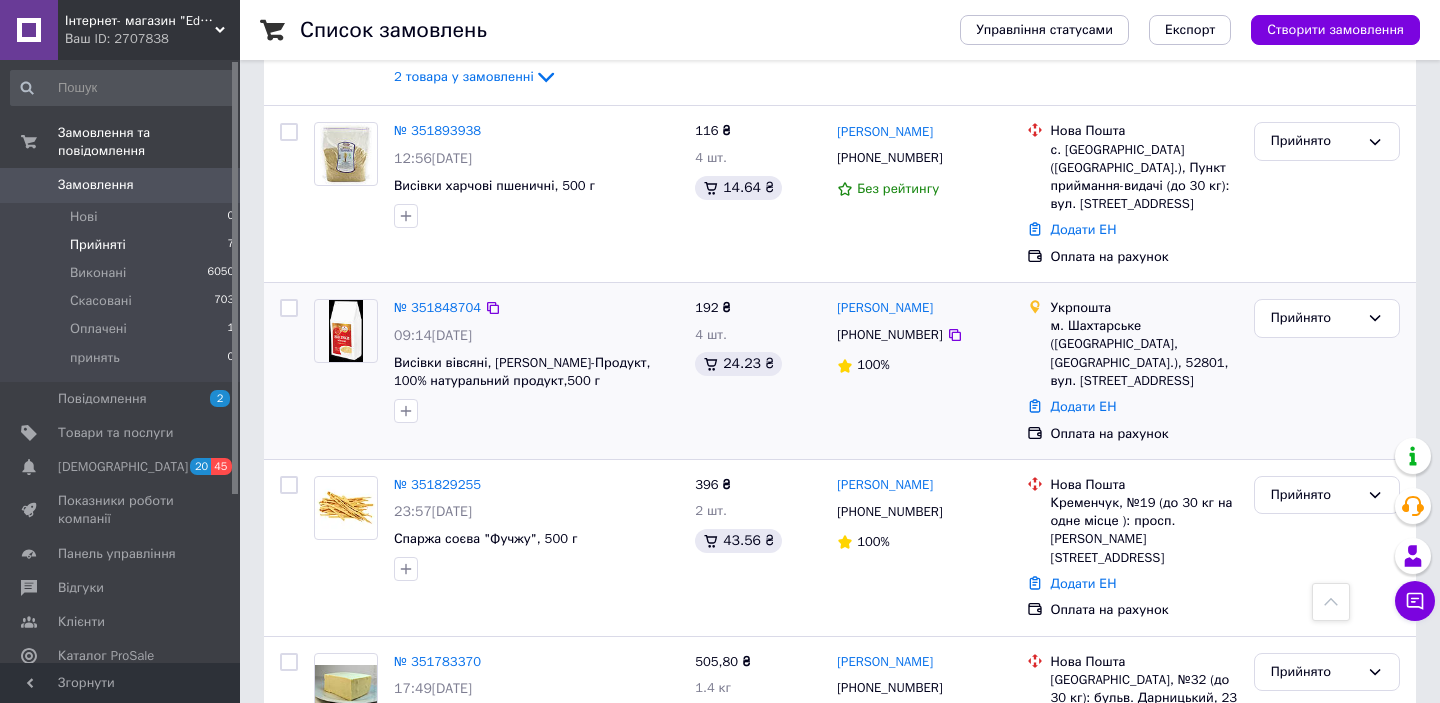 click at bounding box center (346, 331) 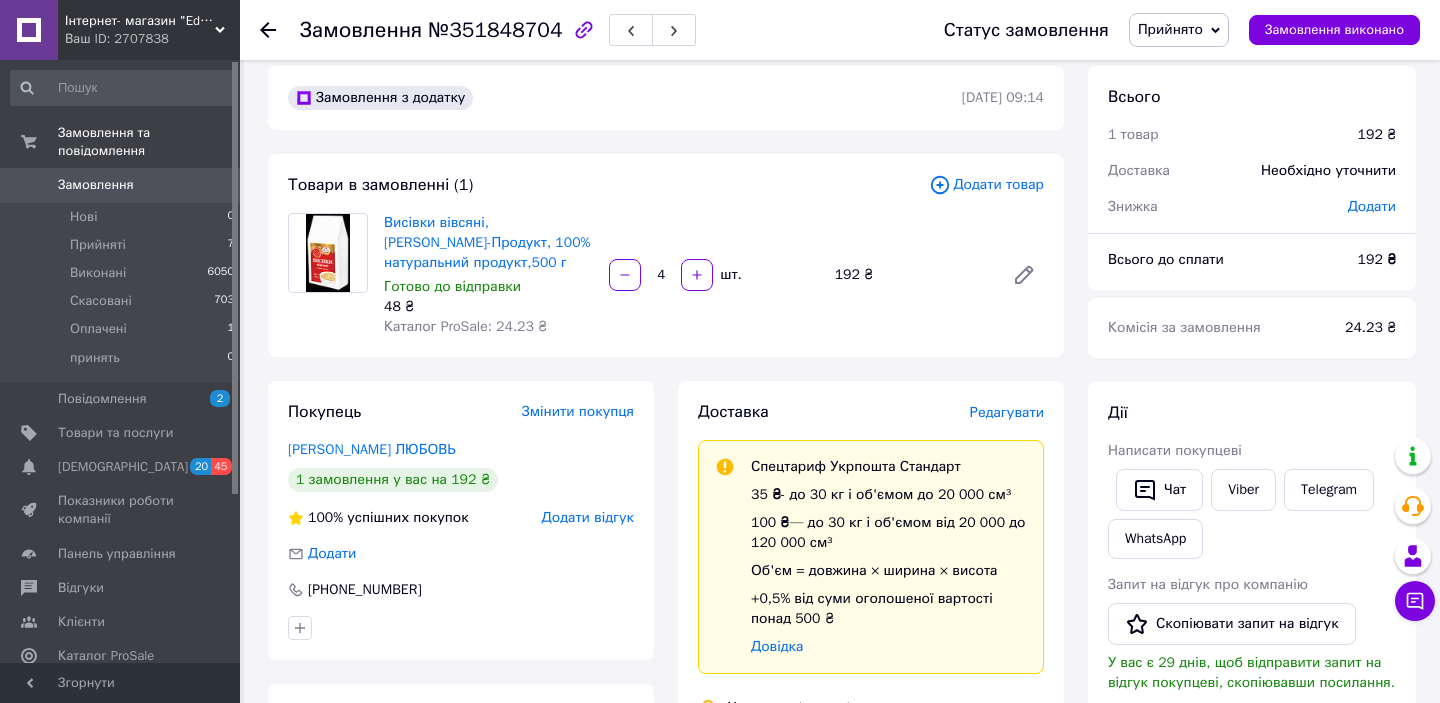 scroll, scrollTop: 19, scrollLeft: 0, axis: vertical 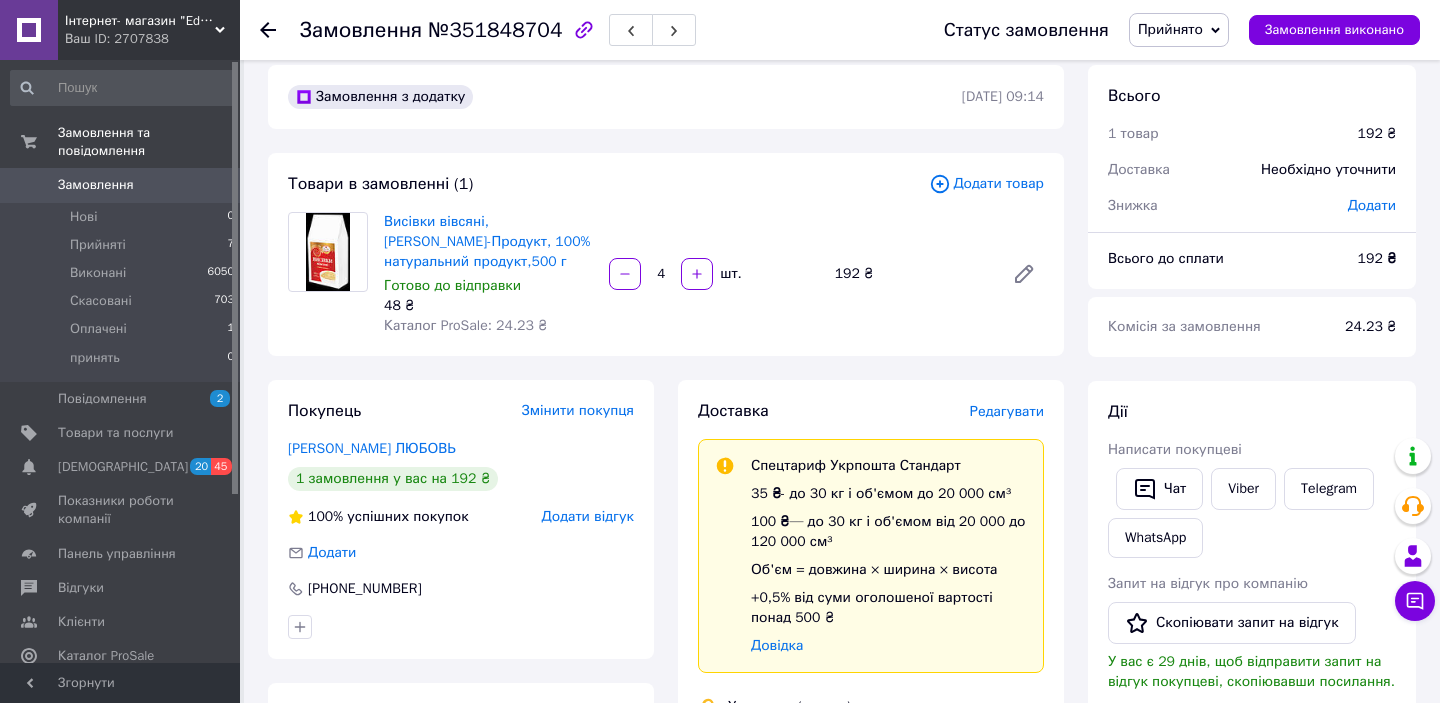click on "Редагувати" at bounding box center [1007, 411] 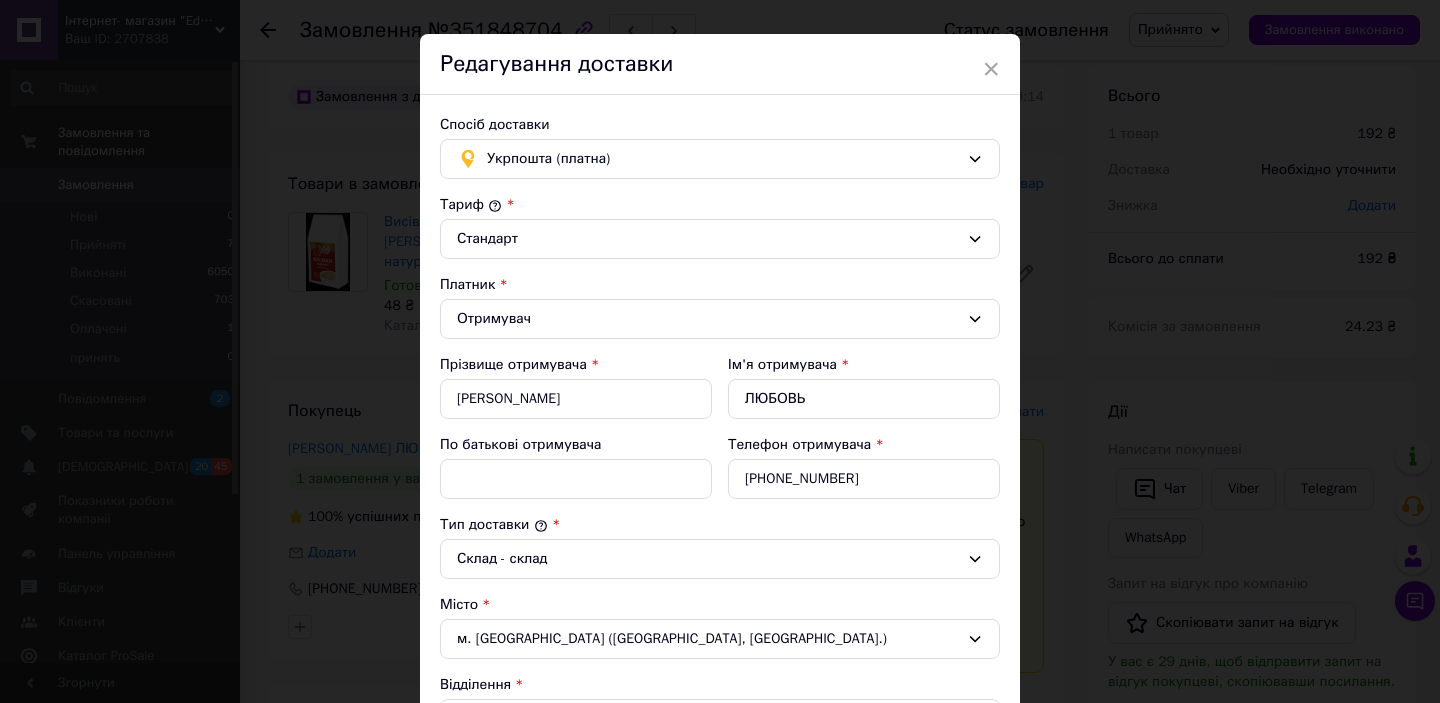 scroll, scrollTop: 47, scrollLeft: 0, axis: vertical 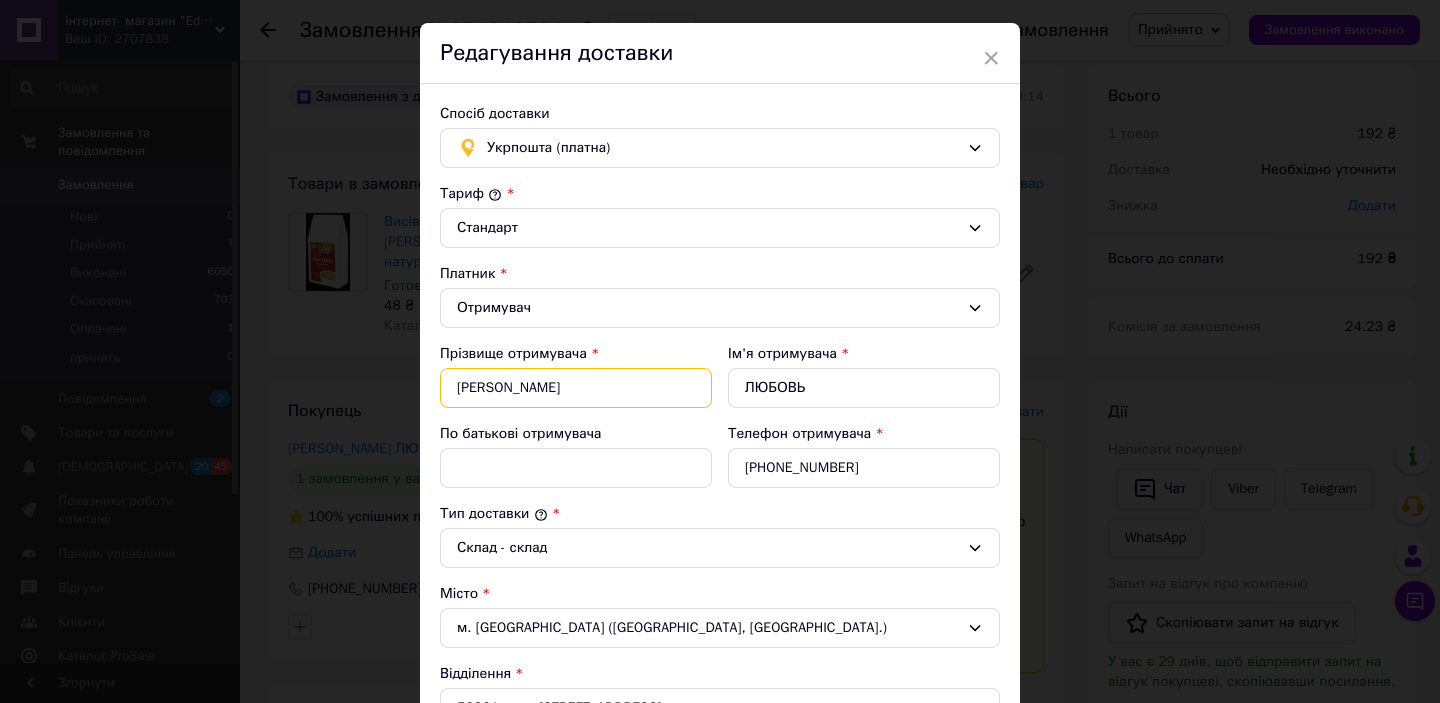 click on "МАКАРЫЧЕВА" at bounding box center (576, 388) 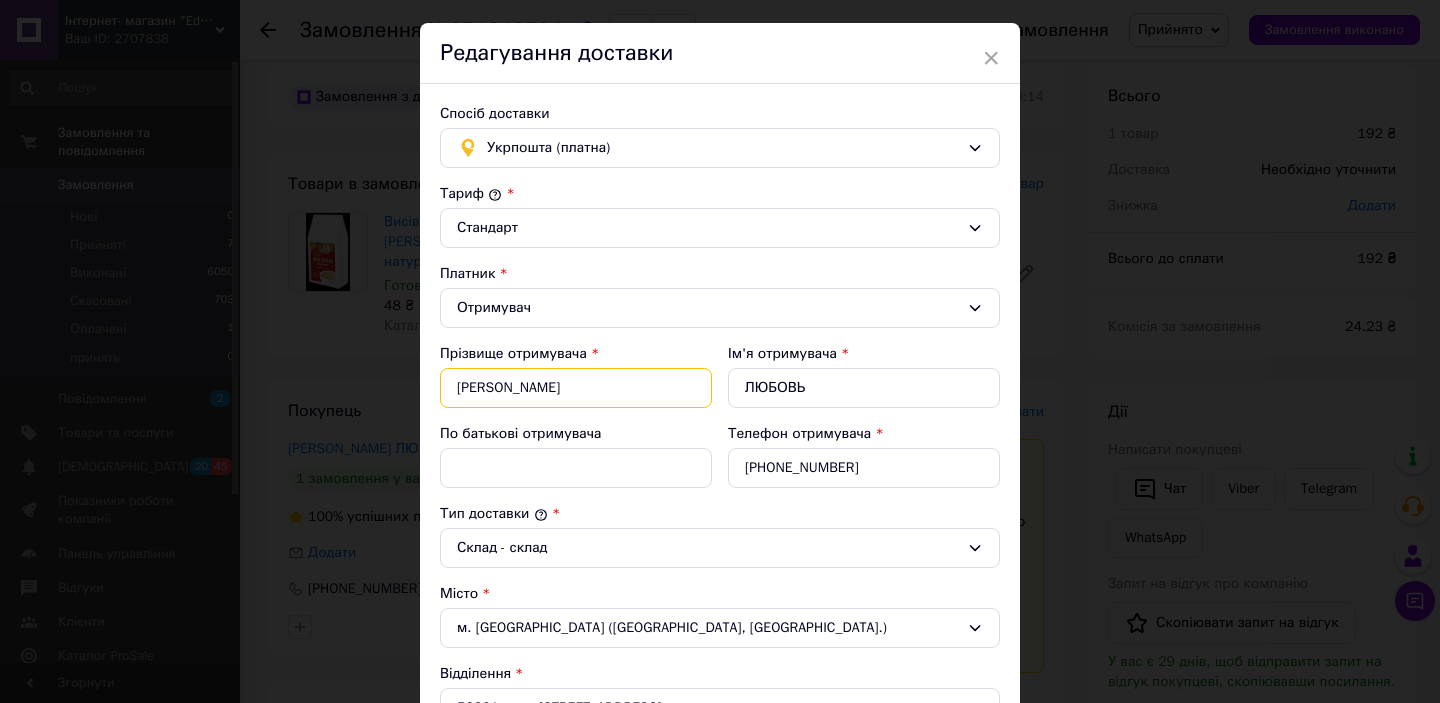 type on "МАКАРИЧЕВА" 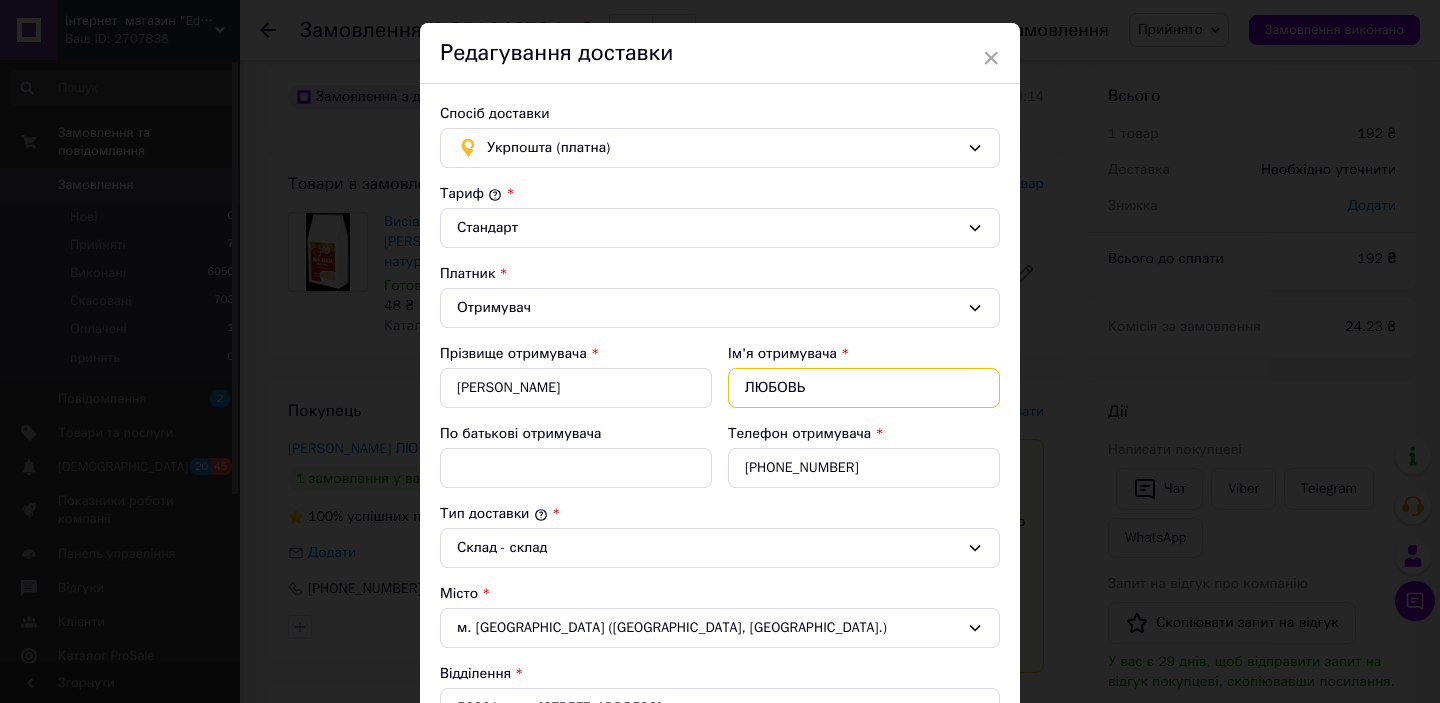 click on "ЛЮБОВЬ" at bounding box center [864, 388] 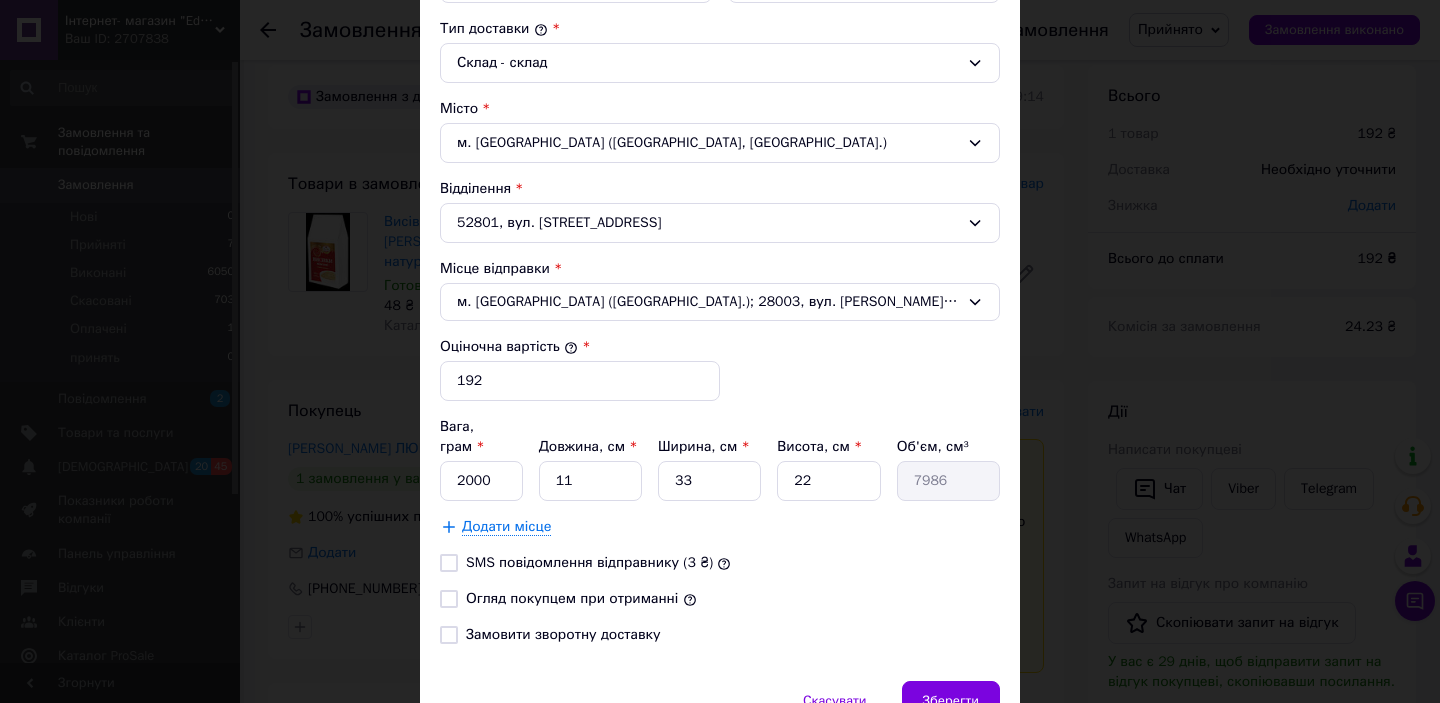 scroll, scrollTop: 596, scrollLeft: 0, axis: vertical 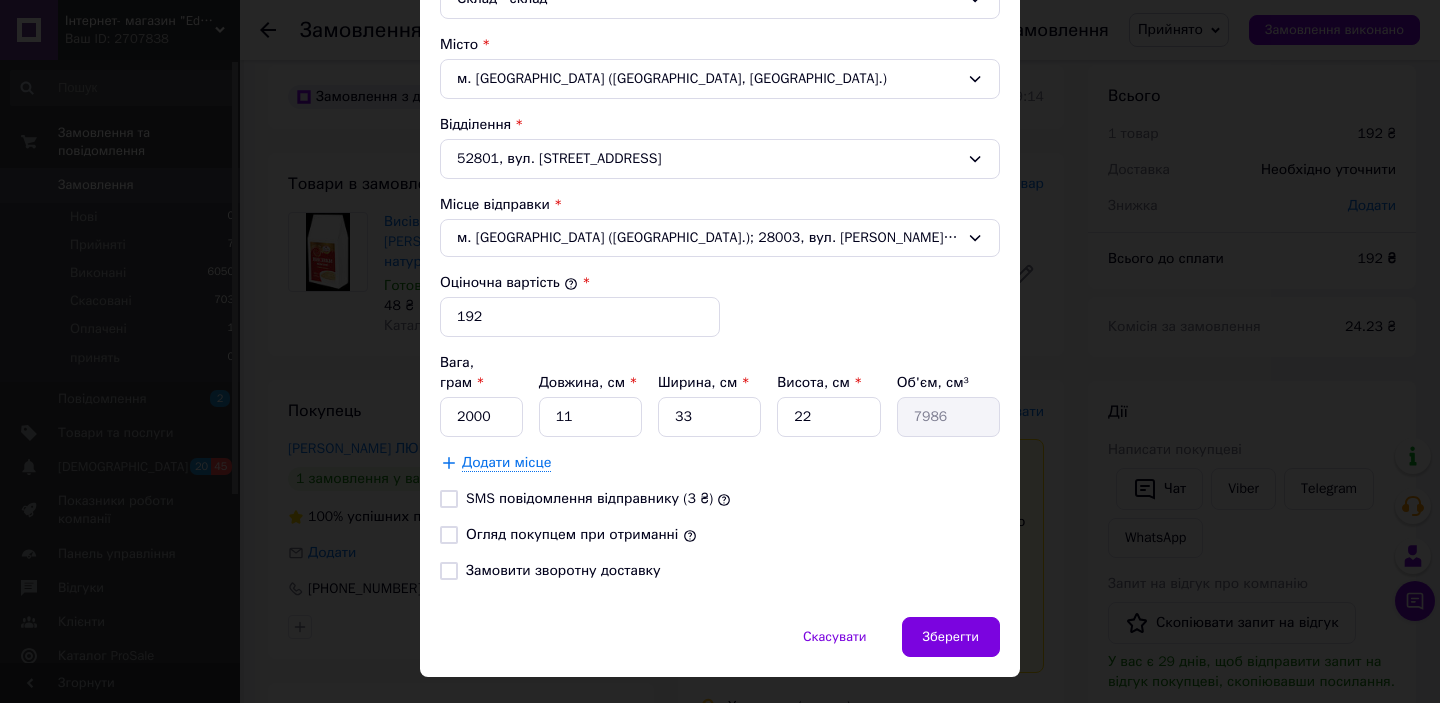 type on "ЛЮБОВ" 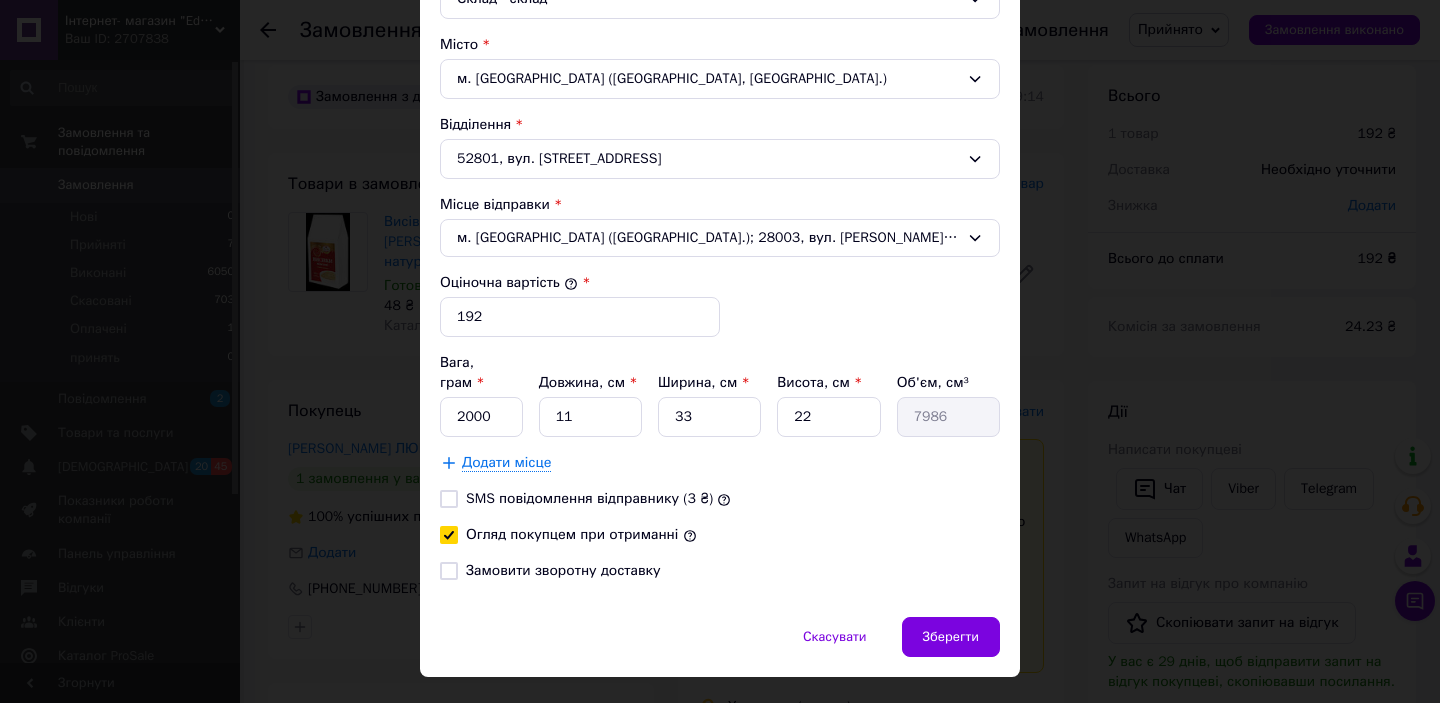 checkbox on "true" 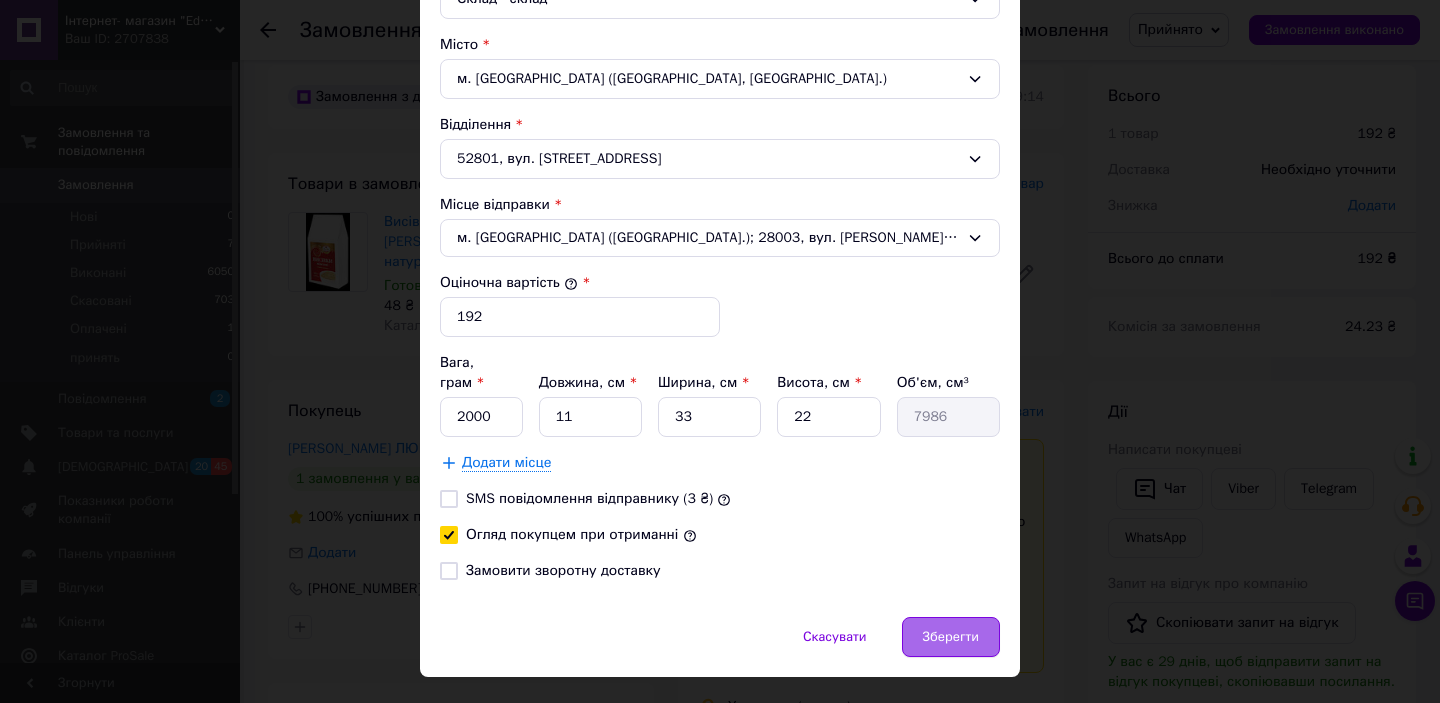 click on "Зберегти" at bounding box center (951, 637) 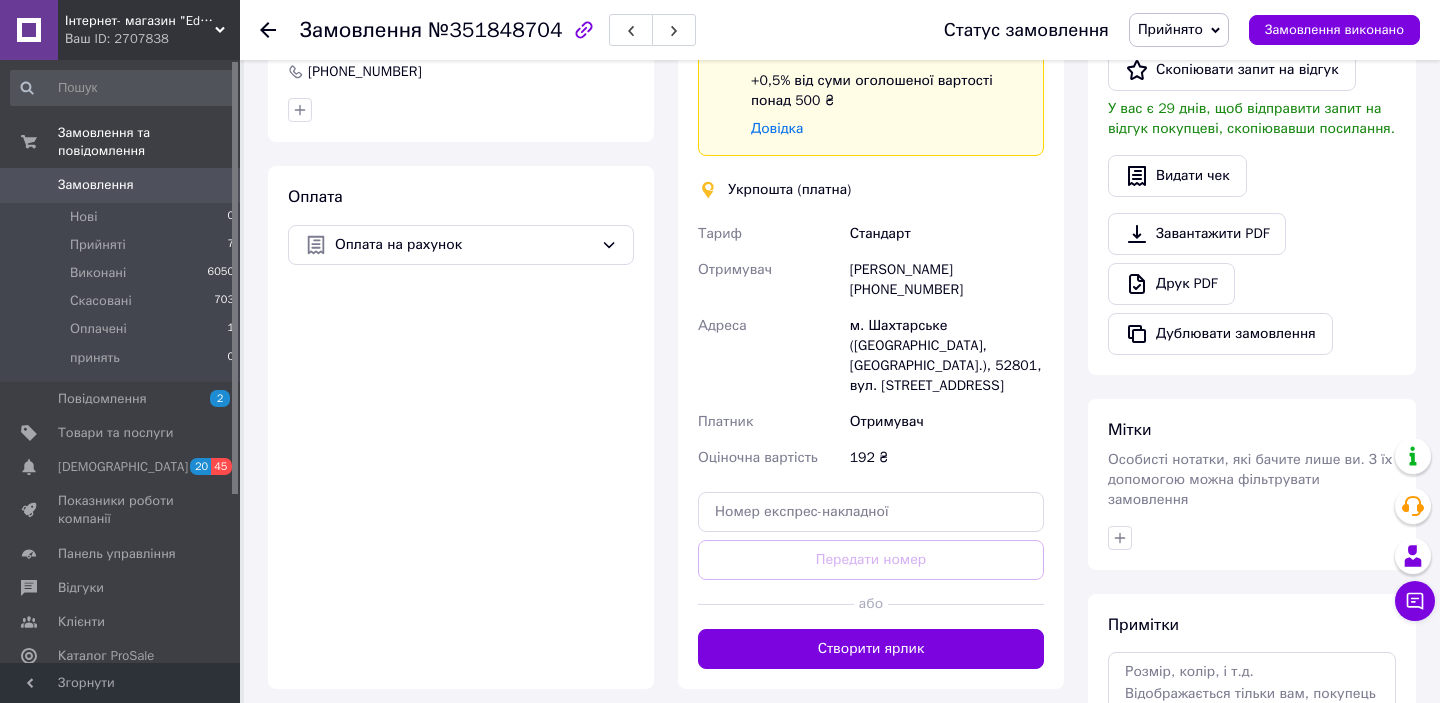 scroll, scrollTop: 543, scrollLeft: 0, axis: vertical 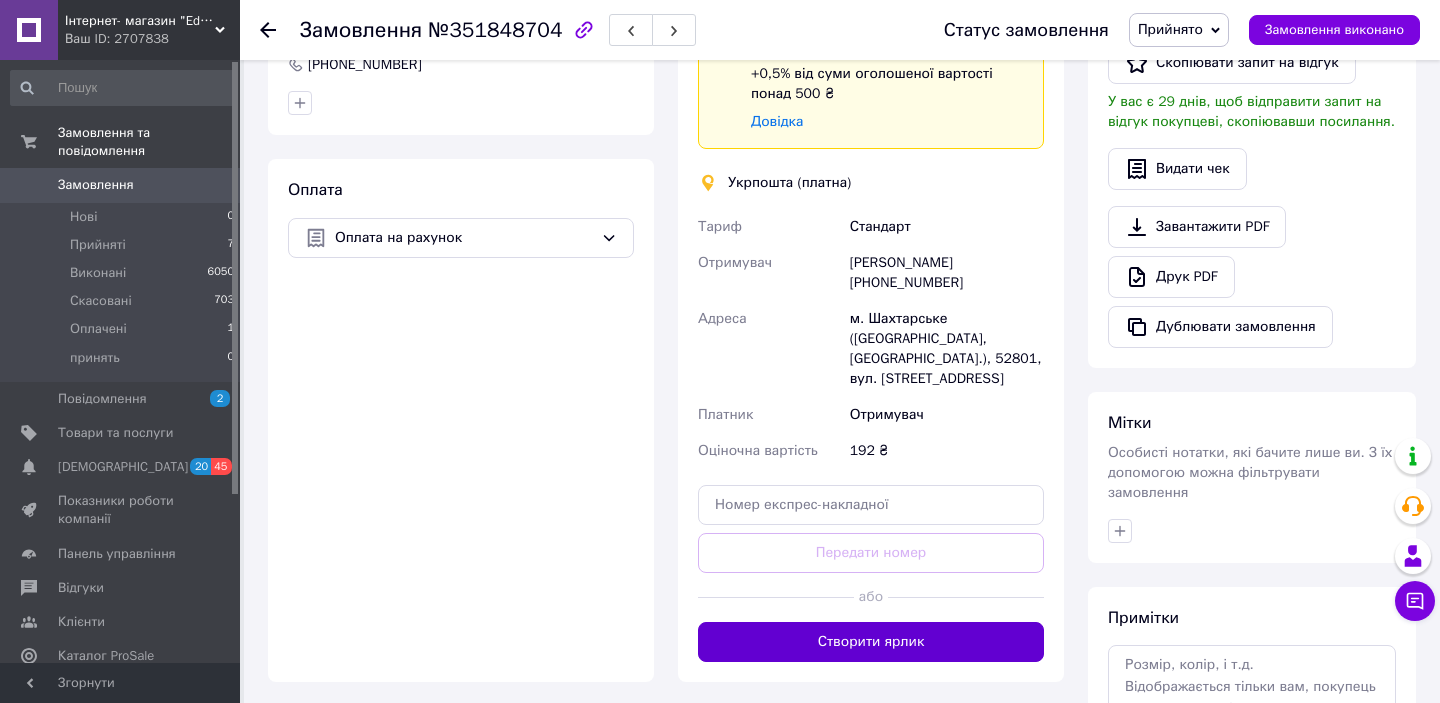 click on "Створити ярлик" at bounding box center [871, 642] 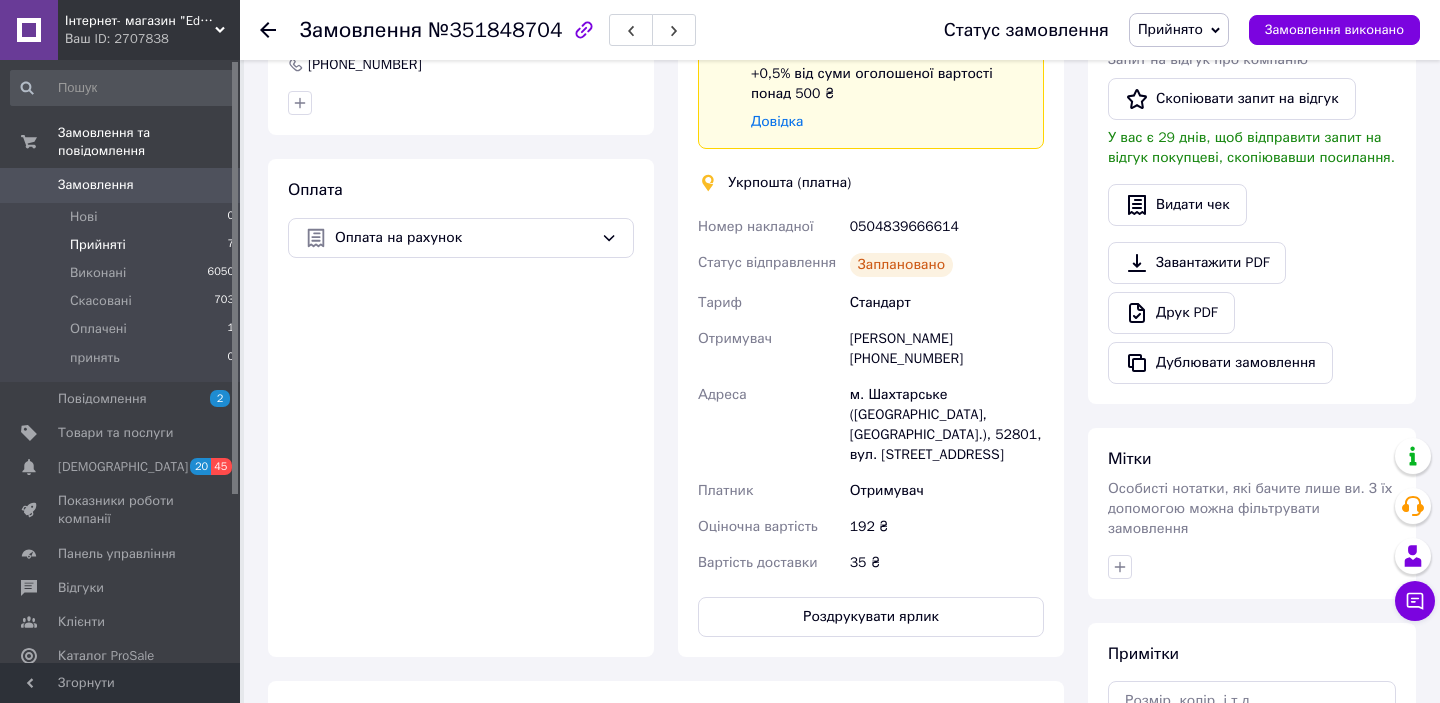 click on "Прийняті" at bounding box center (98, 245) 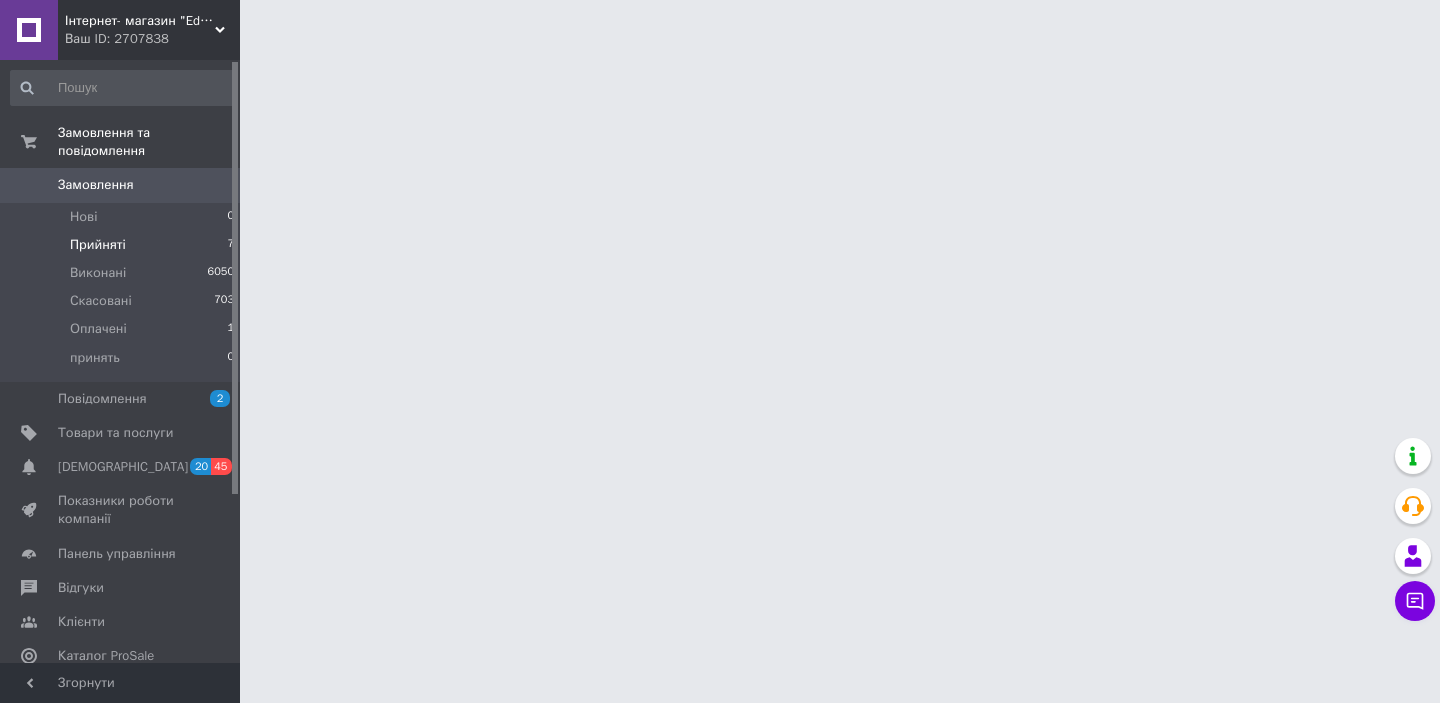 scroll, scrollTop: 0, scrollLeft: 0, axis: both 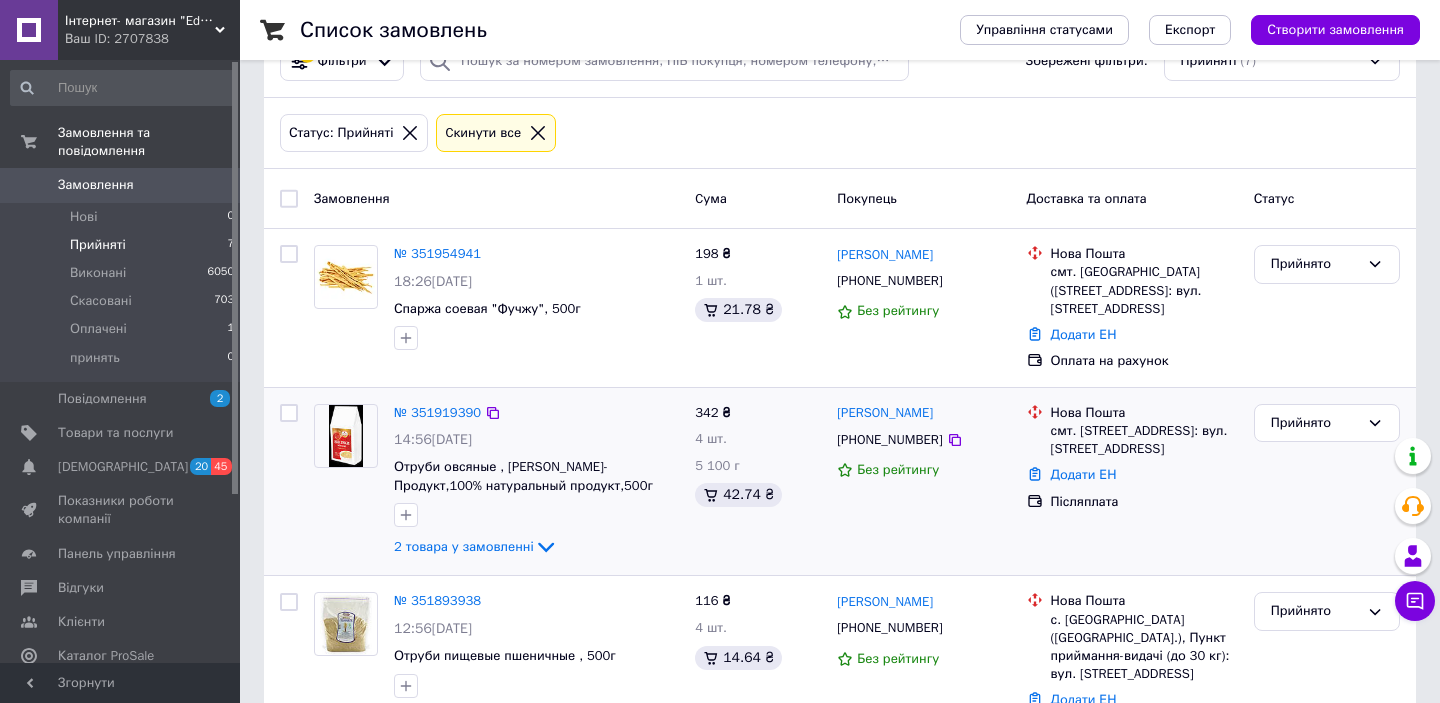 click at bounding box center [346, 436] 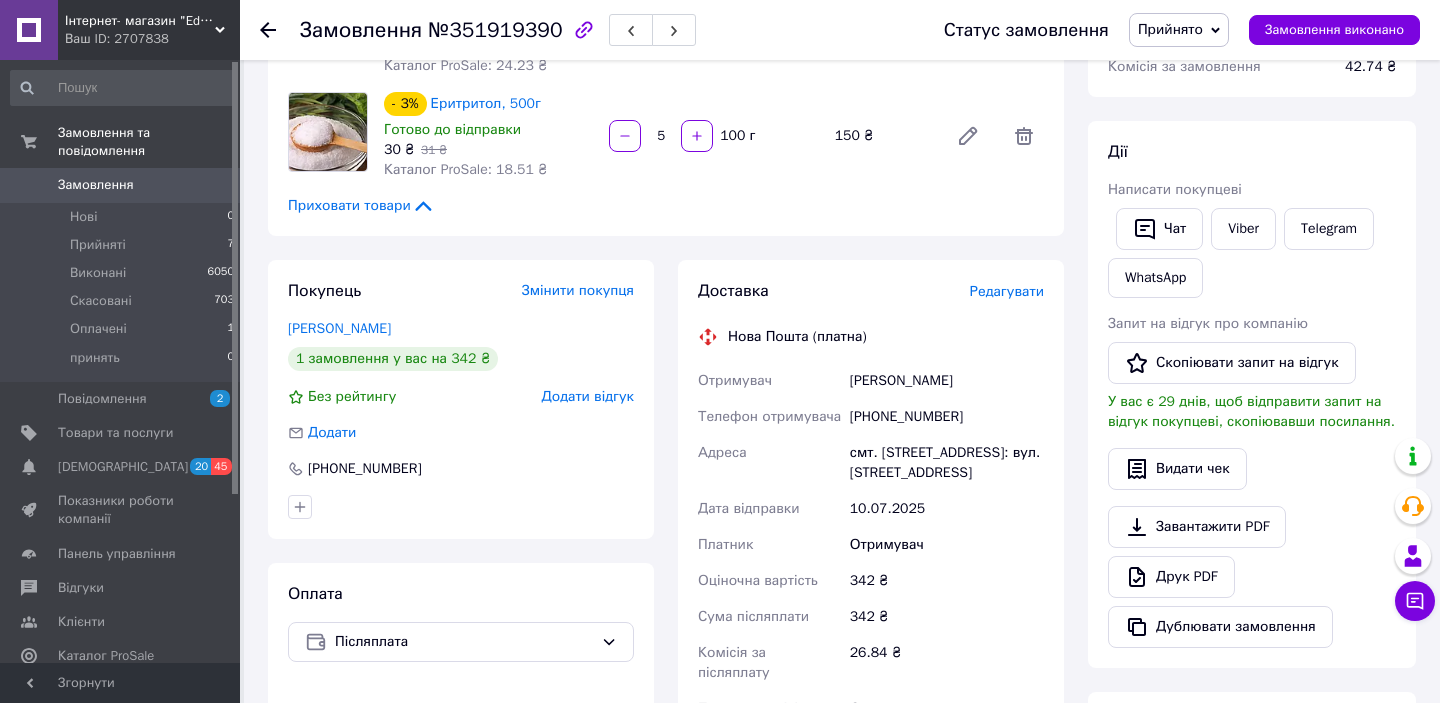 scroll, scrollTop: 298, scrollLeft: 0, axis: vertical 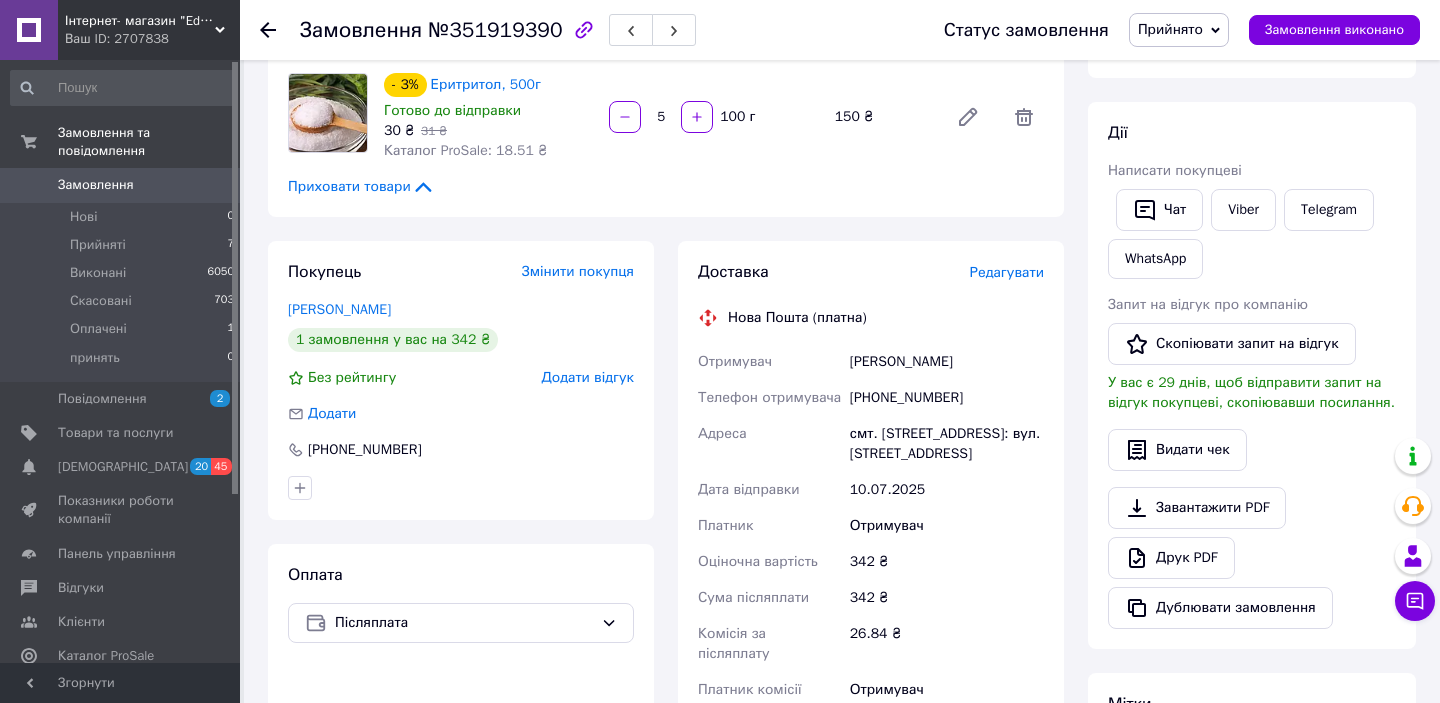 click on "Редагувати" at bounding box center [1007, 272] 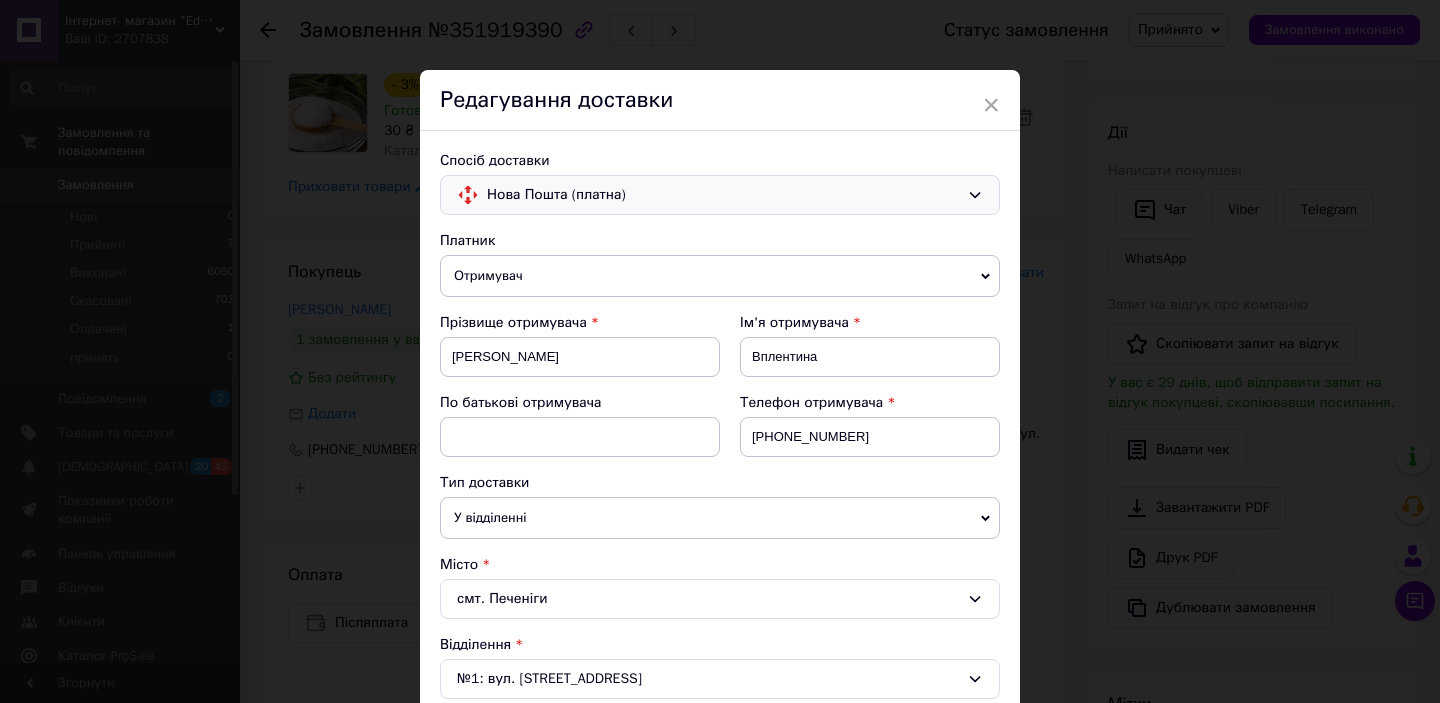 click 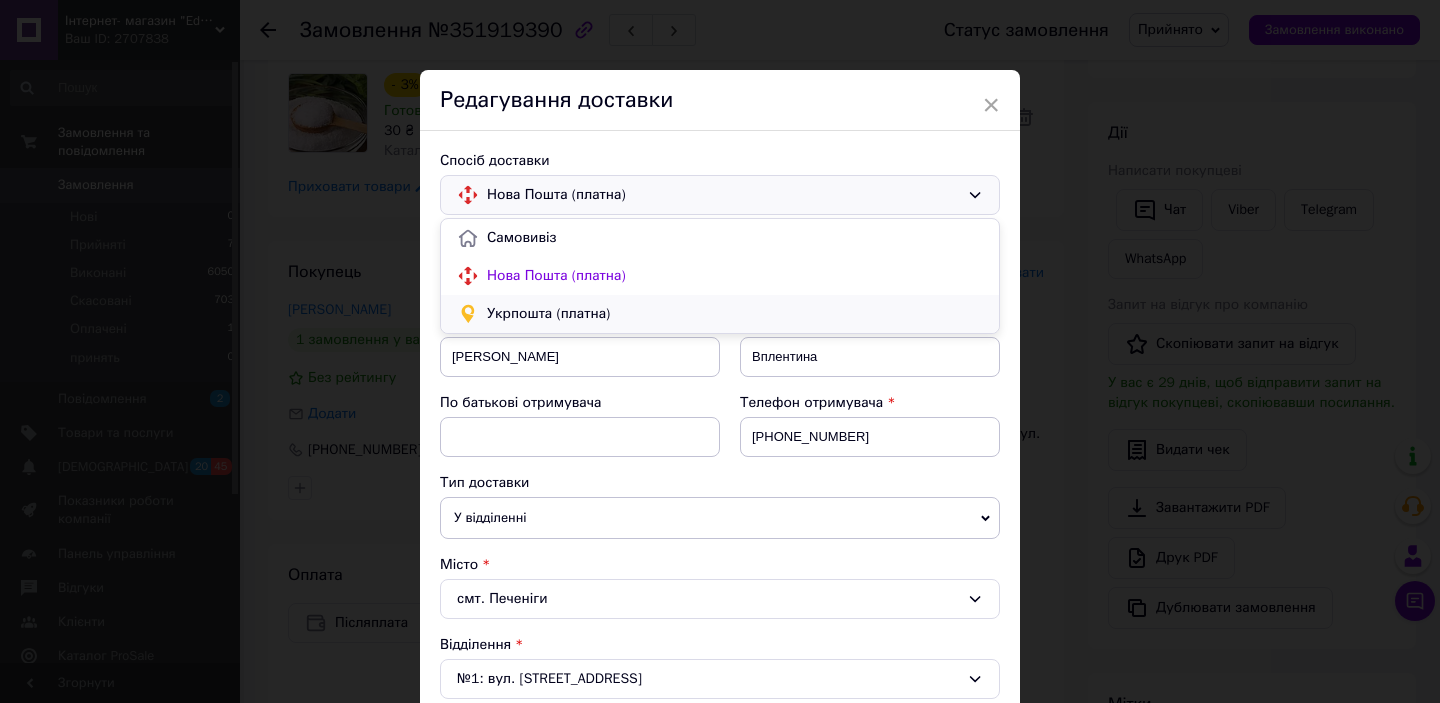click on "Укрпошта (платна)" at bounding box center [735, 314] 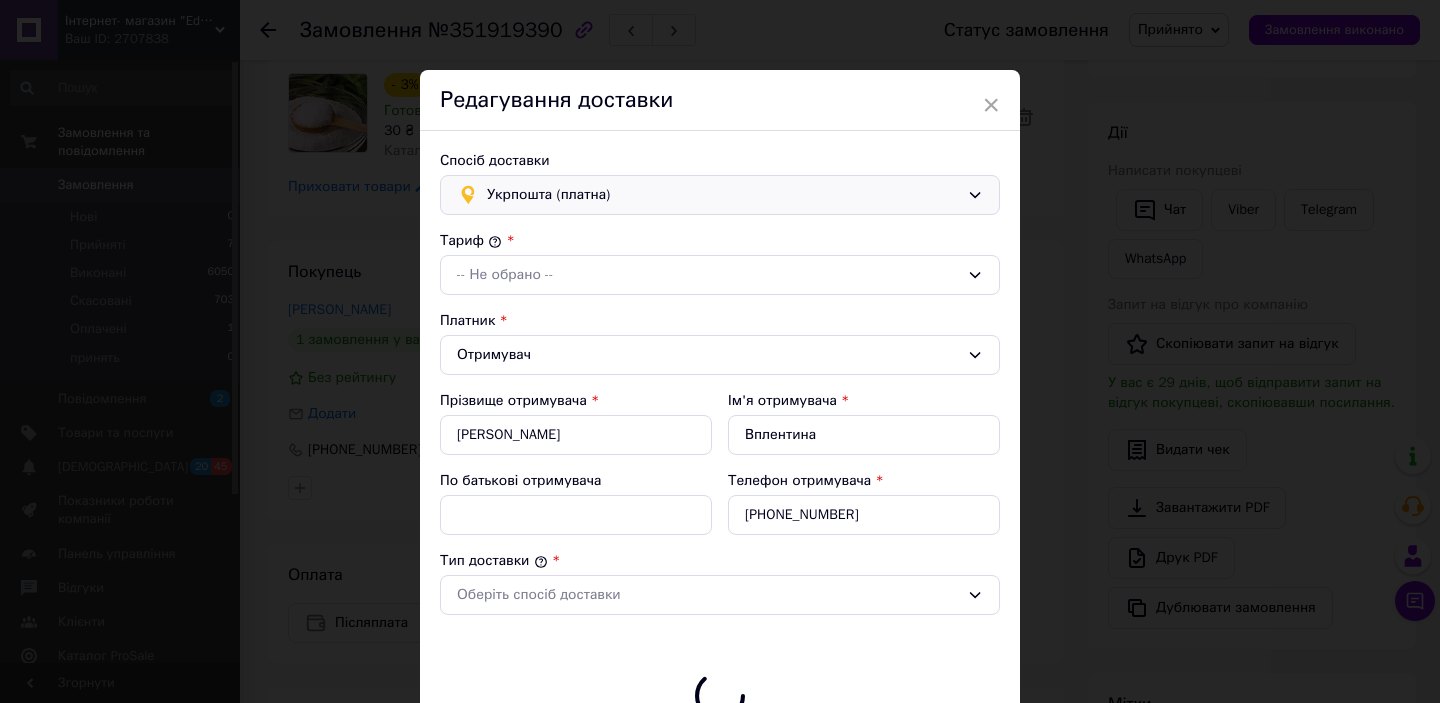 type on "342" 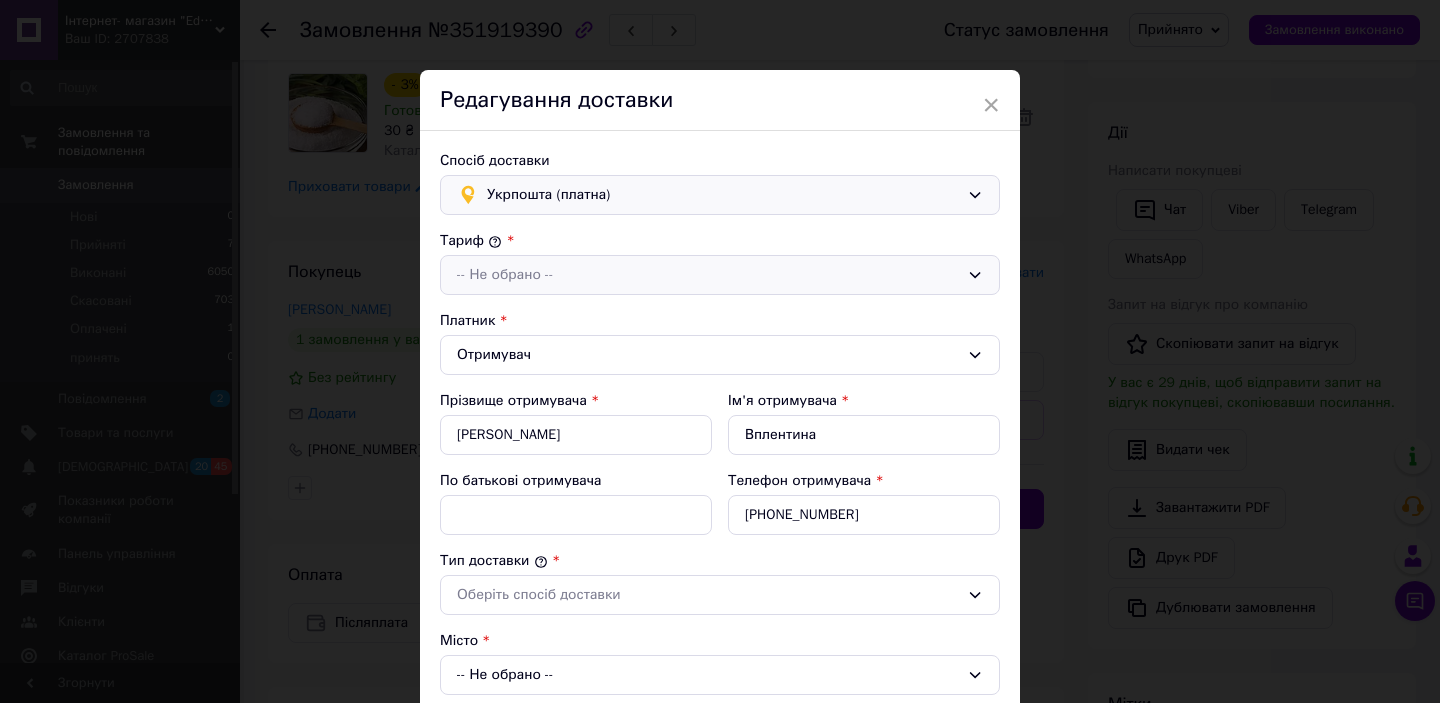 click 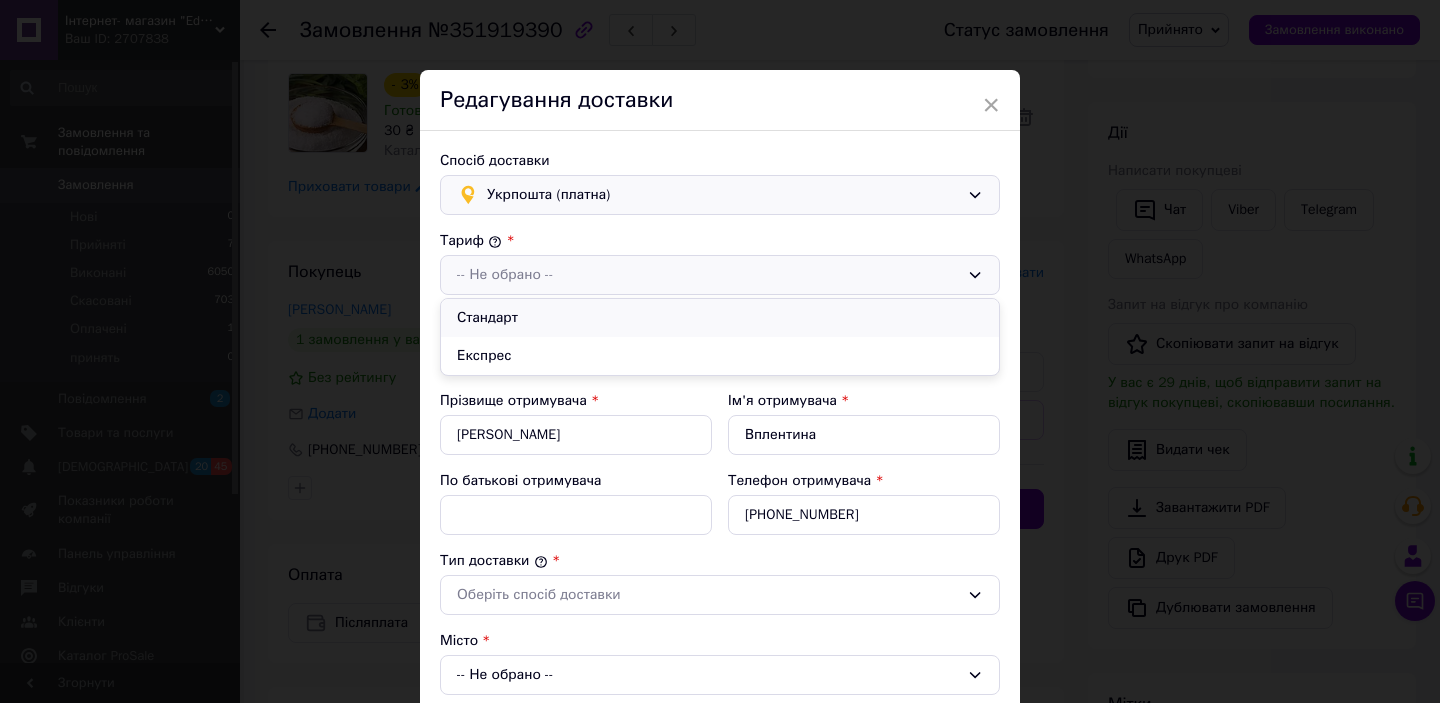 click on "Стандарт" at bounding box center (720, 318) 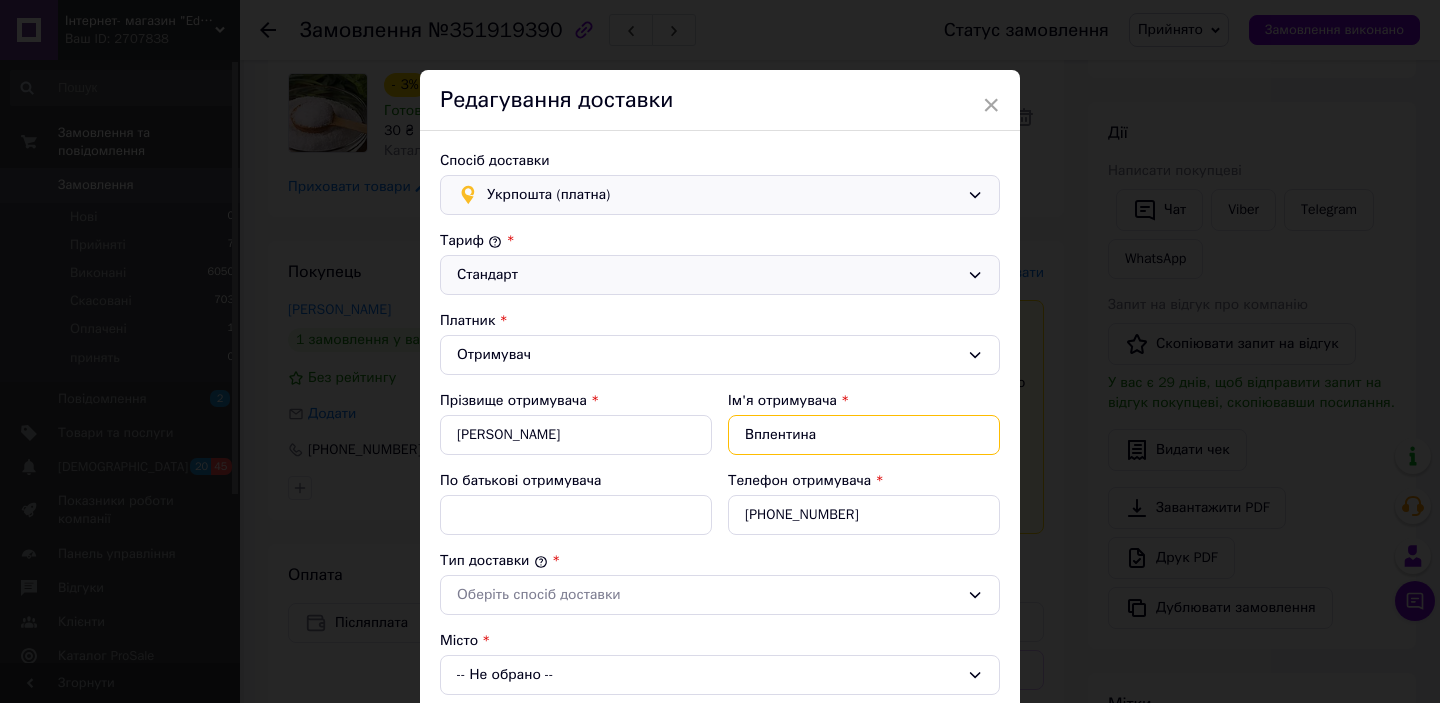 click on "Вплентина" at bounding box center (864, 435) 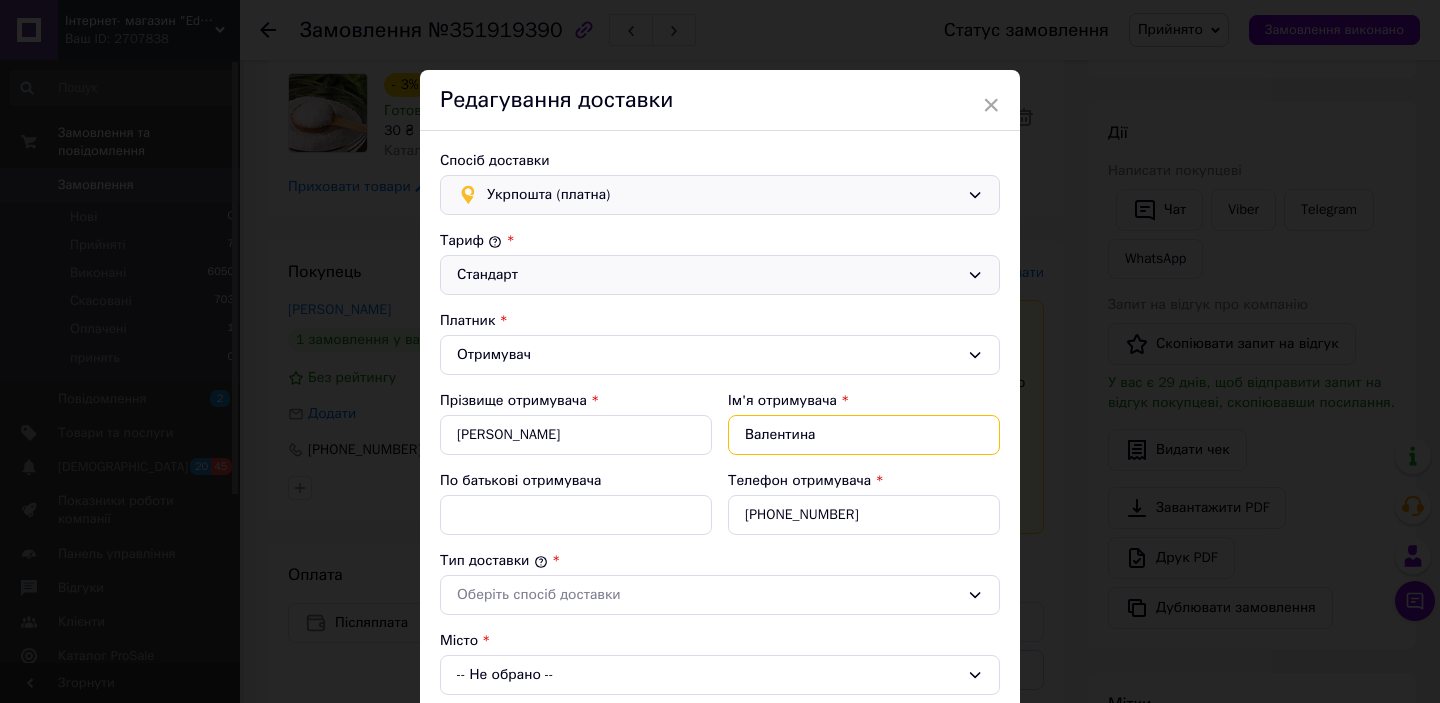 type on "Валентина" 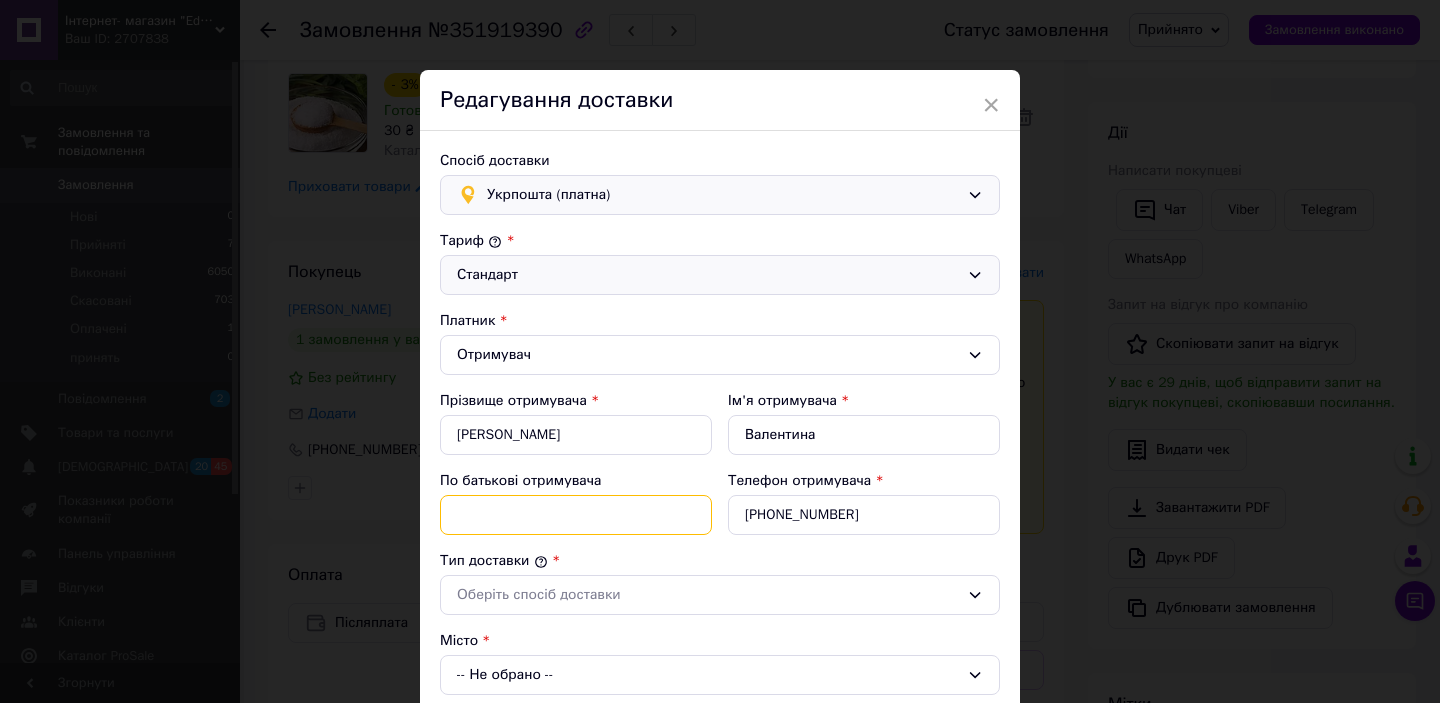 click on "По батькові отримувача" at bounding box center [576, 515] 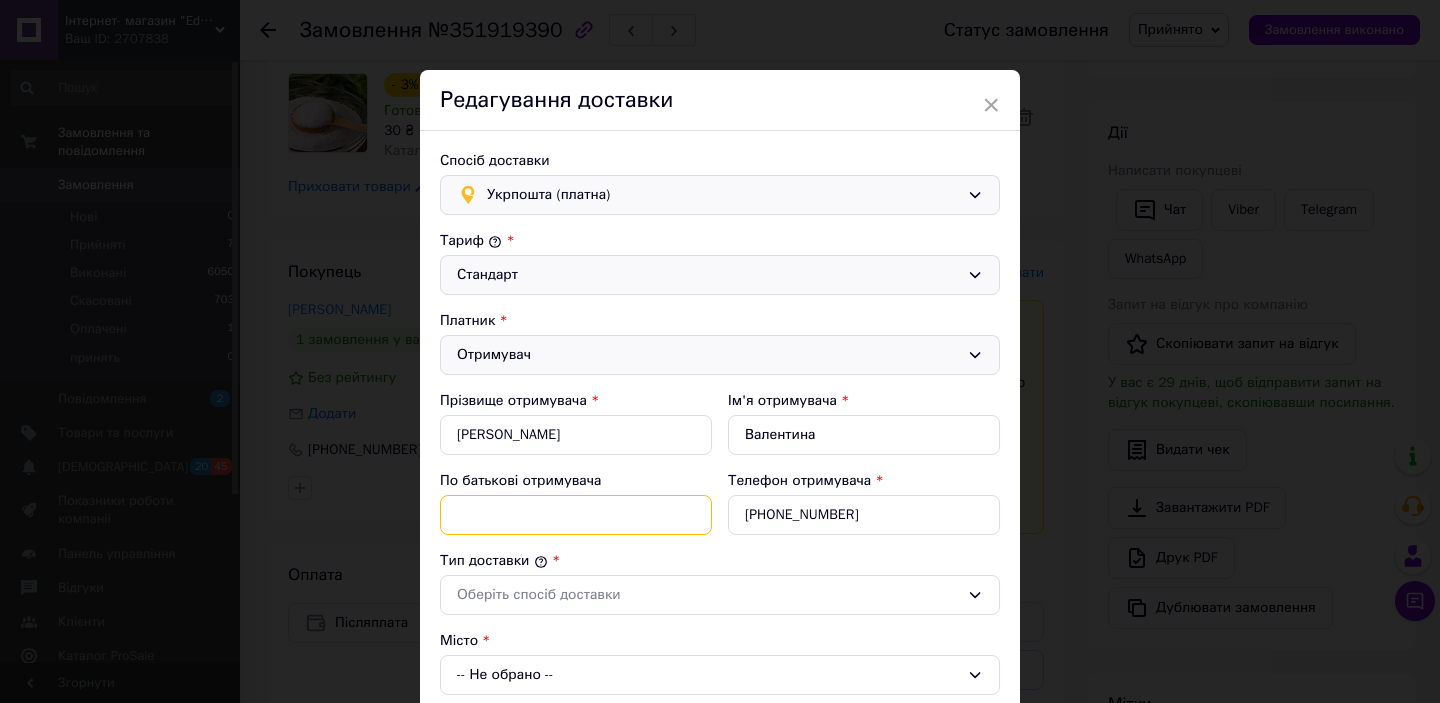 type on "Іванівна" 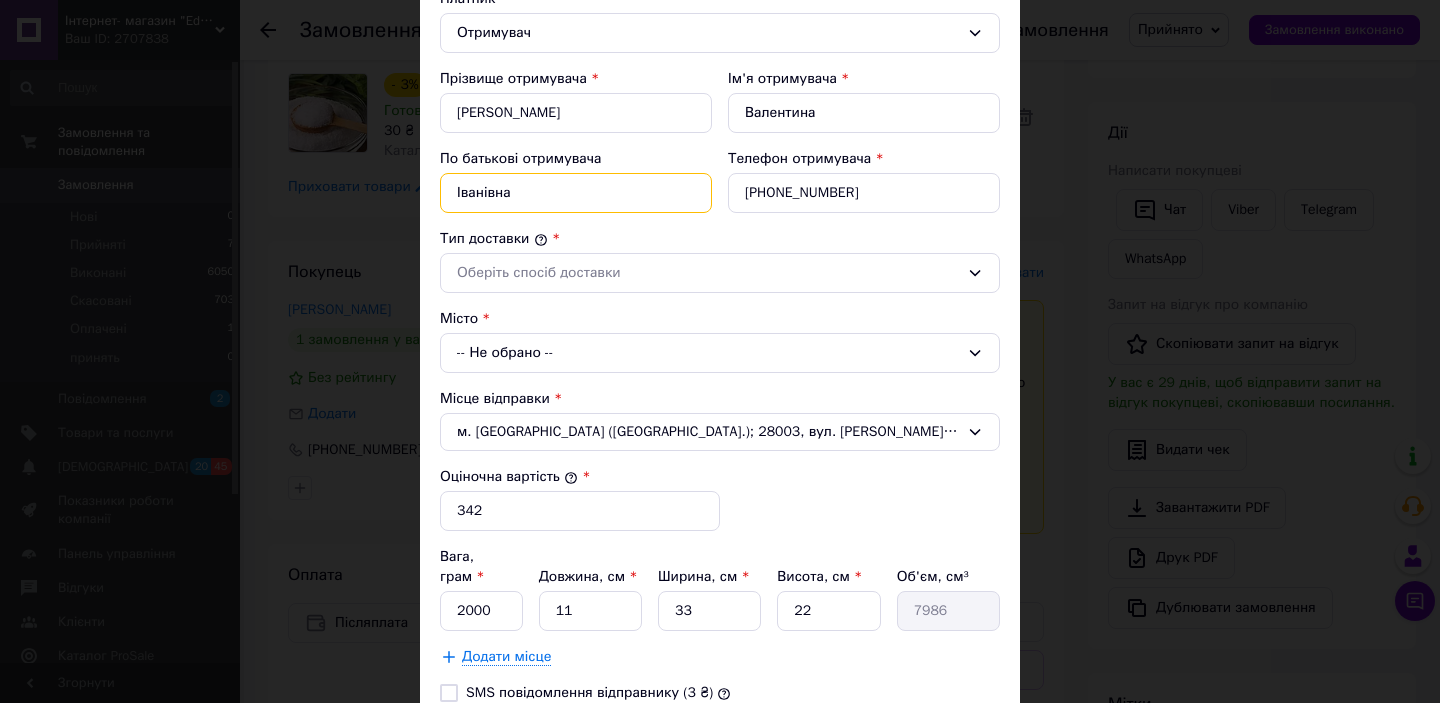scroll, scrollTop: 321, scrollLeft: 0, axis: vertical 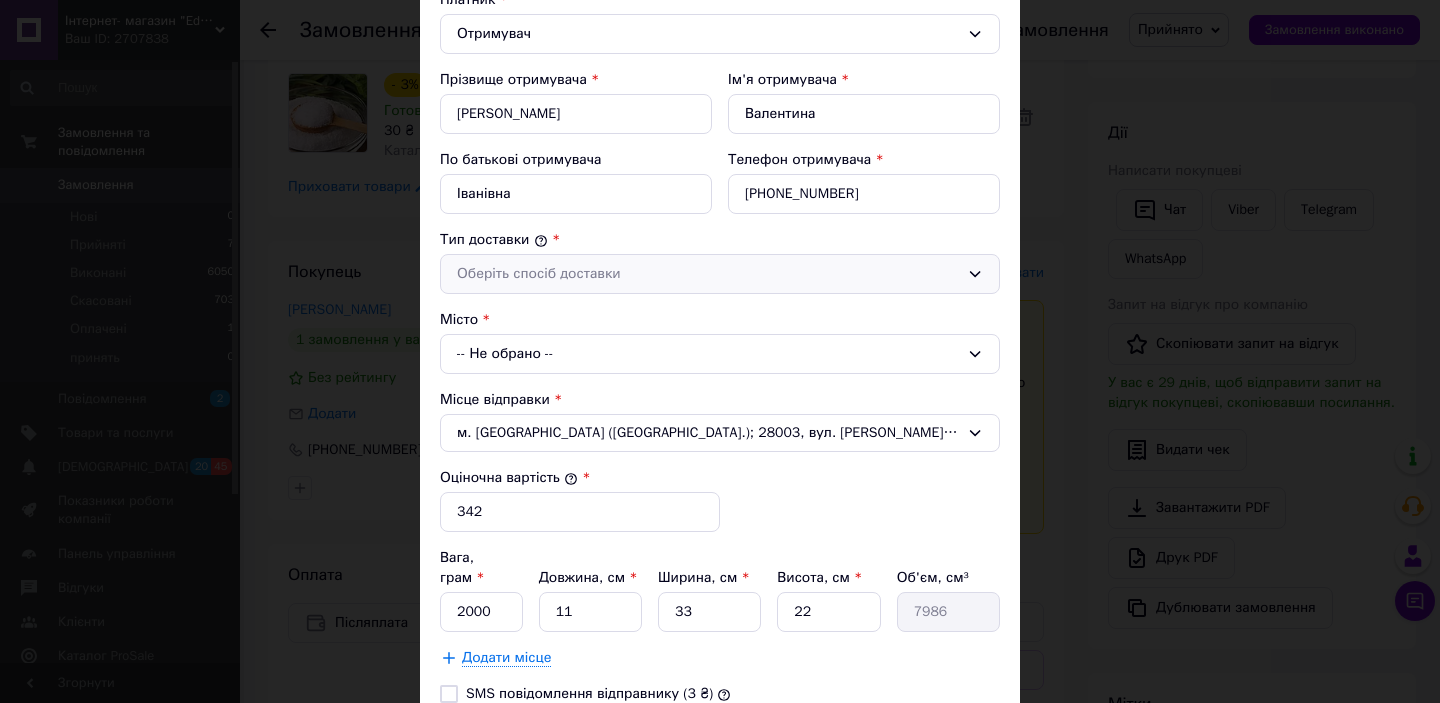 click 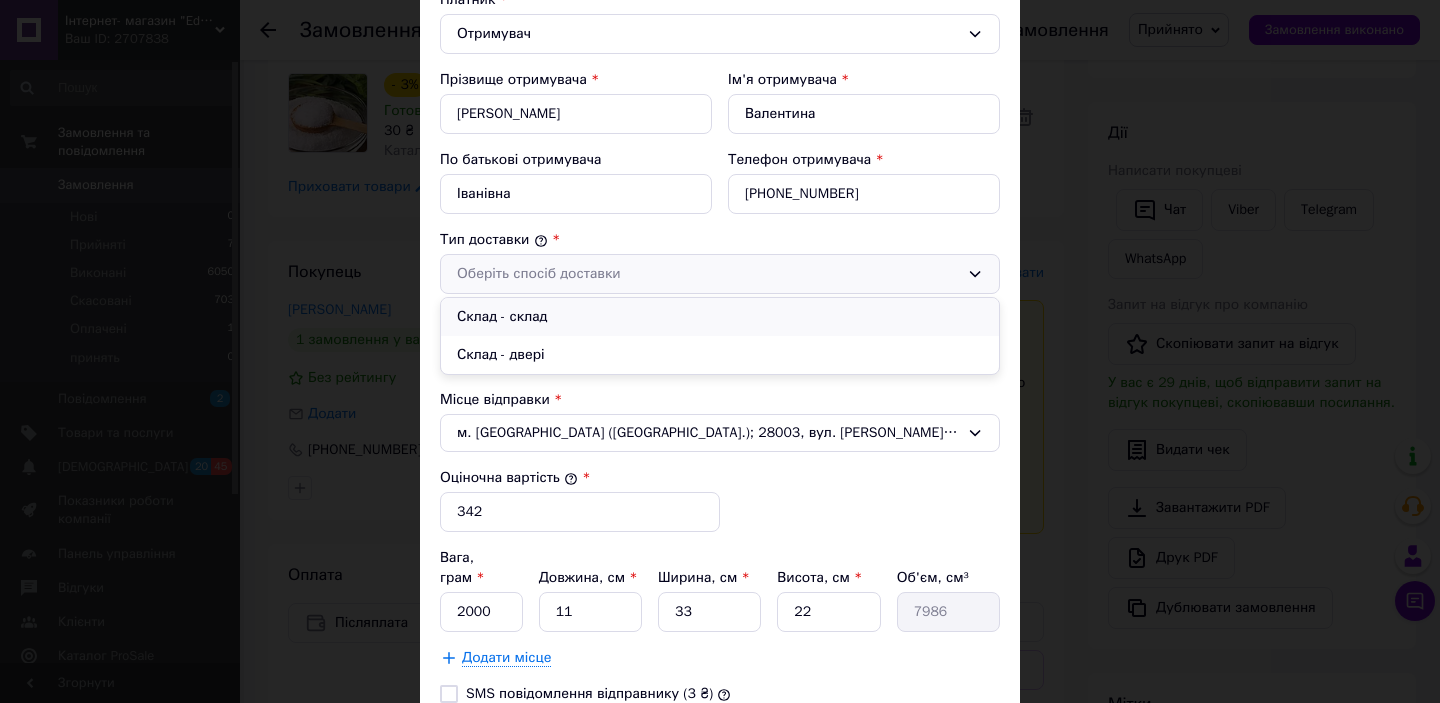 click on "Склад - склад" at bounding box center [720, 317] 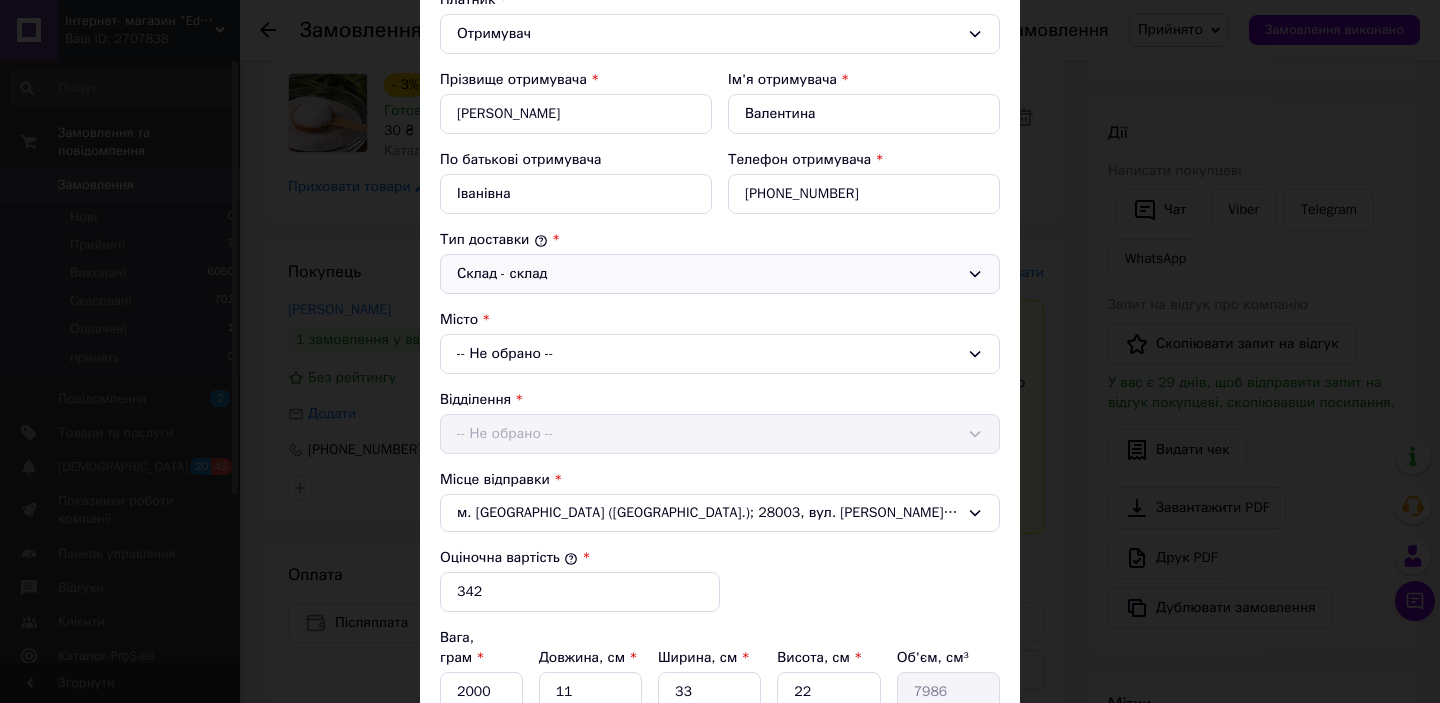 click 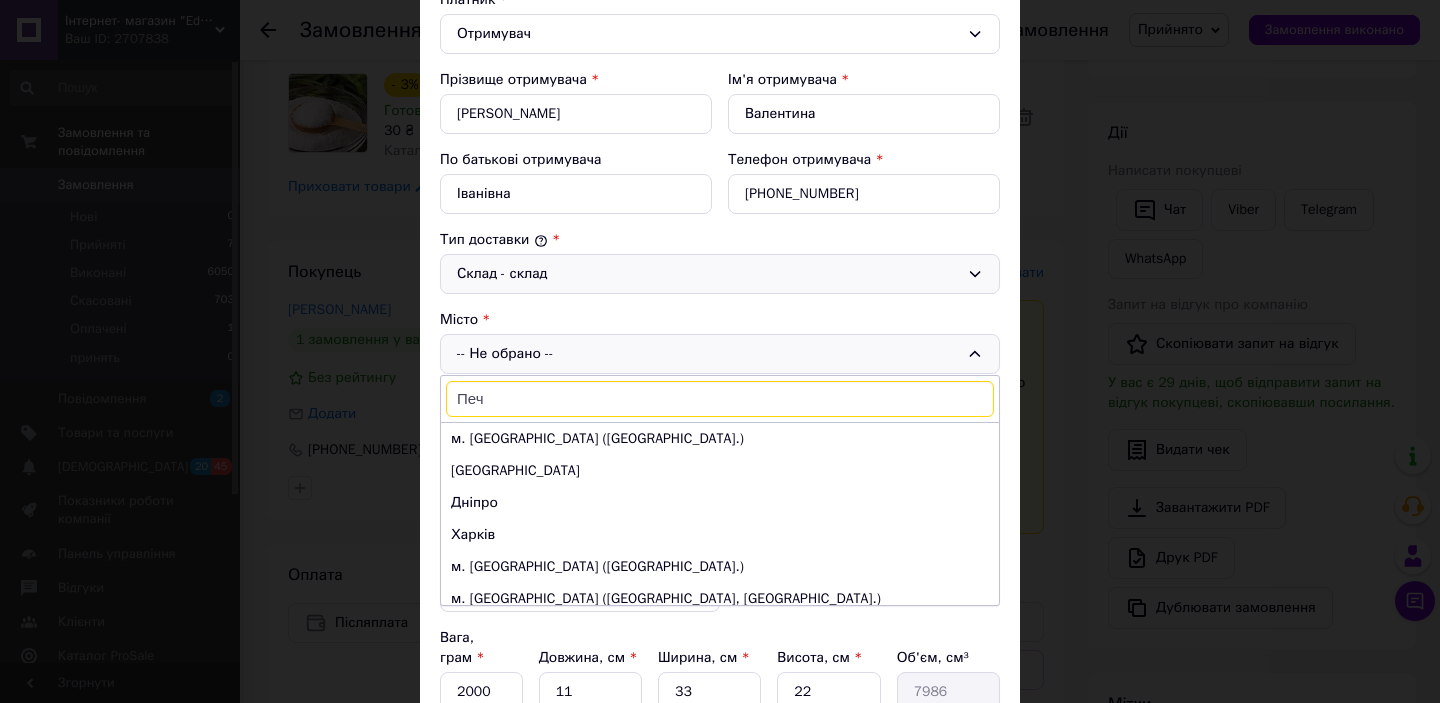 type on "Пече" 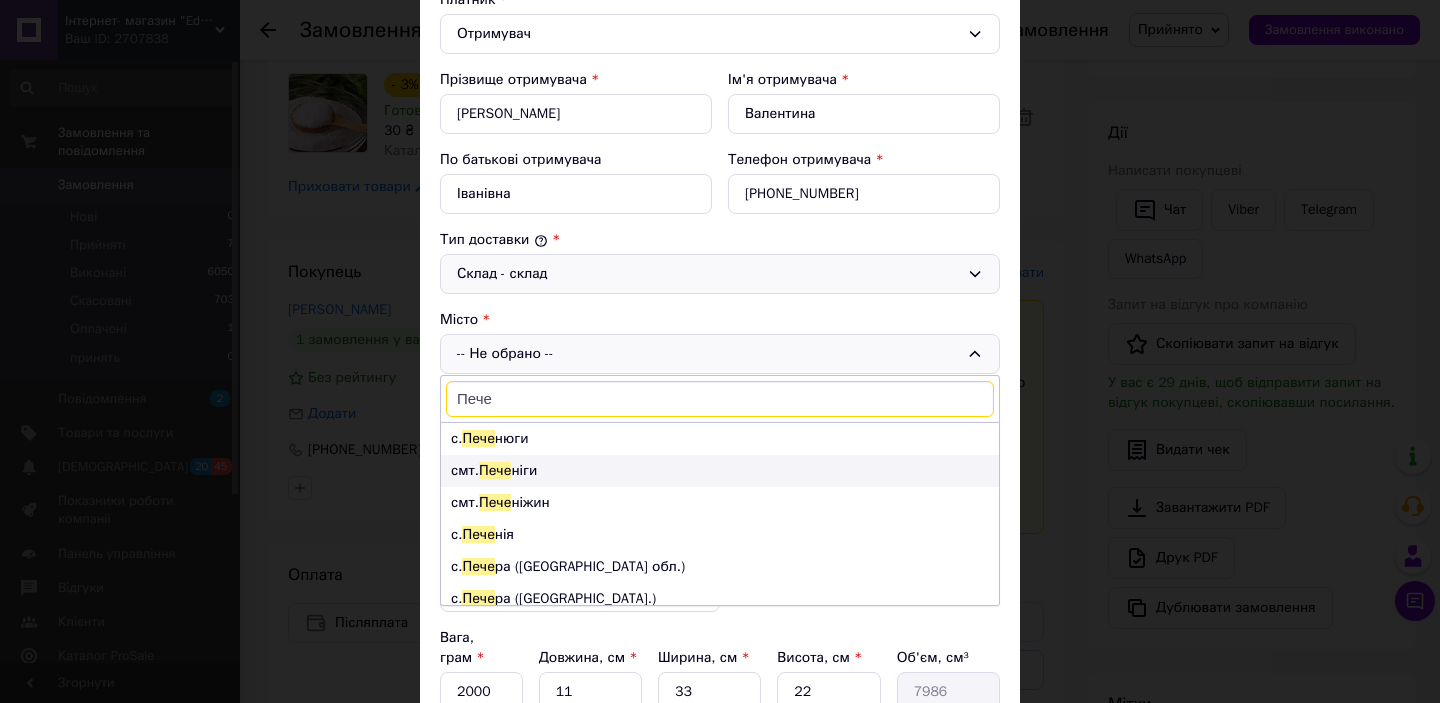 click on "смт.  Пече ніги" at bounding box center [720, 471] 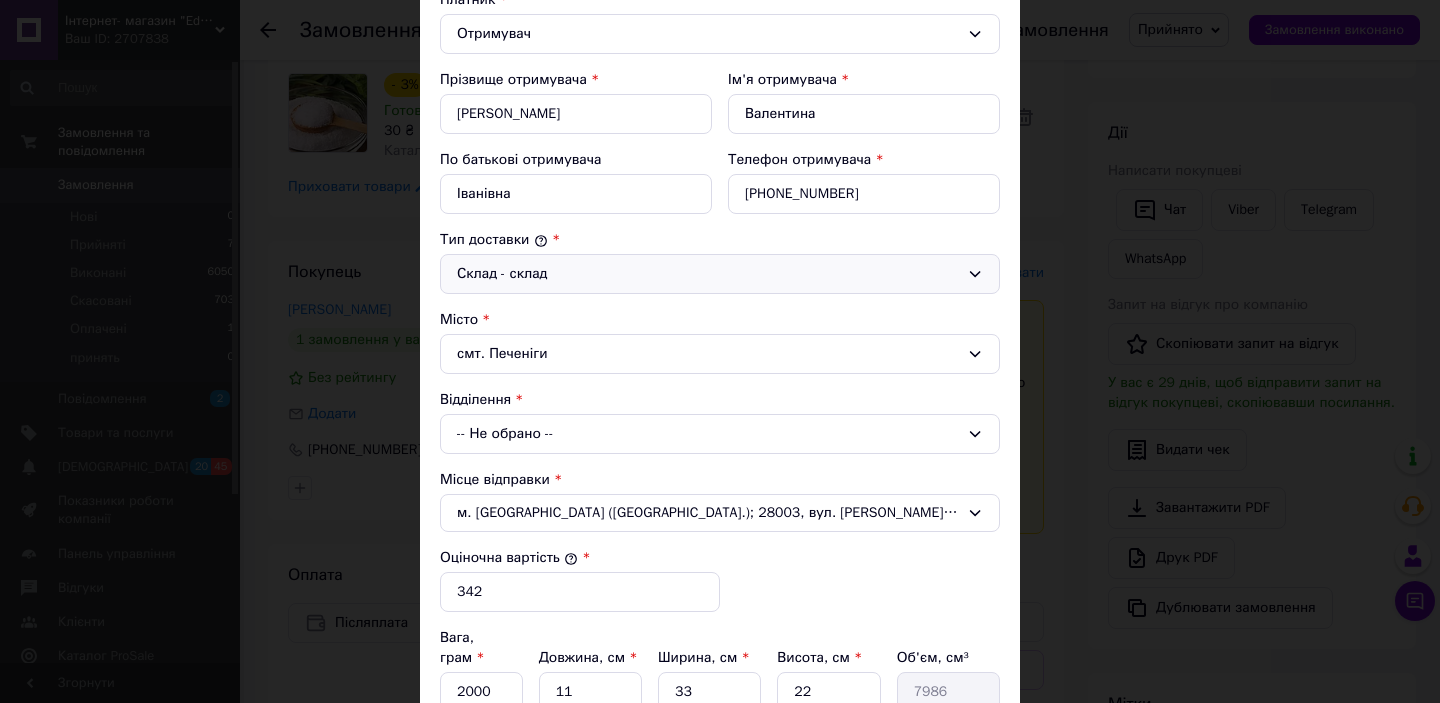 click 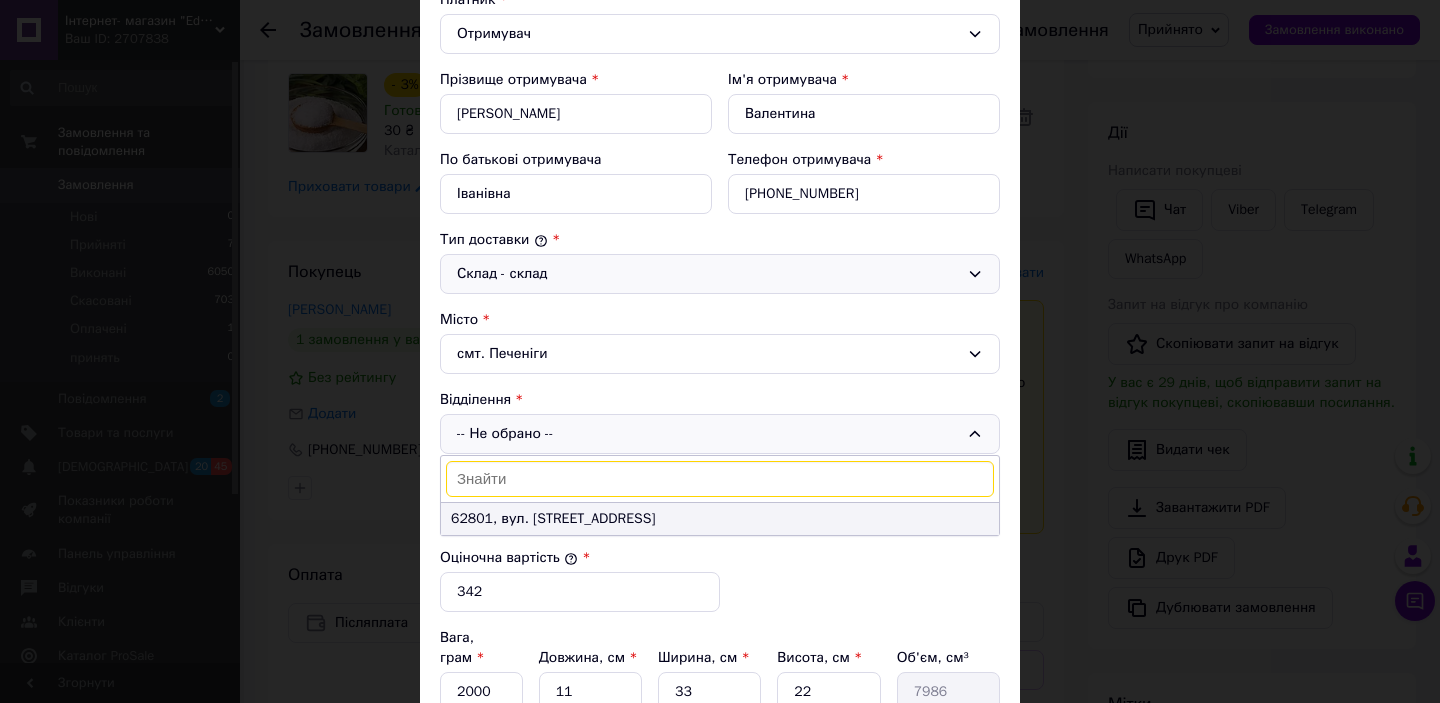 click on "62801, вул. [STREET_ADDRESS]" at bounding box center (720, 519) 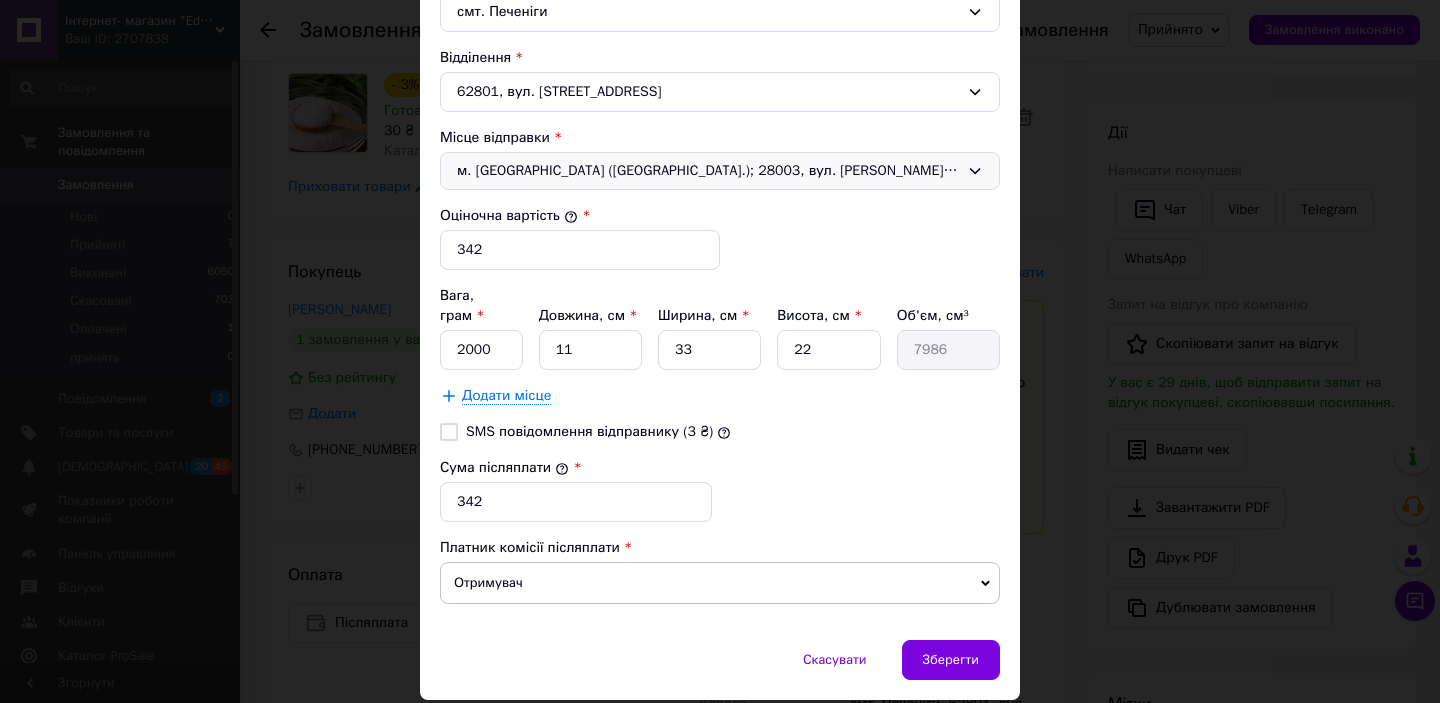 scroll, scrollTop: 698, scrollLeft: 0, axis: vertical 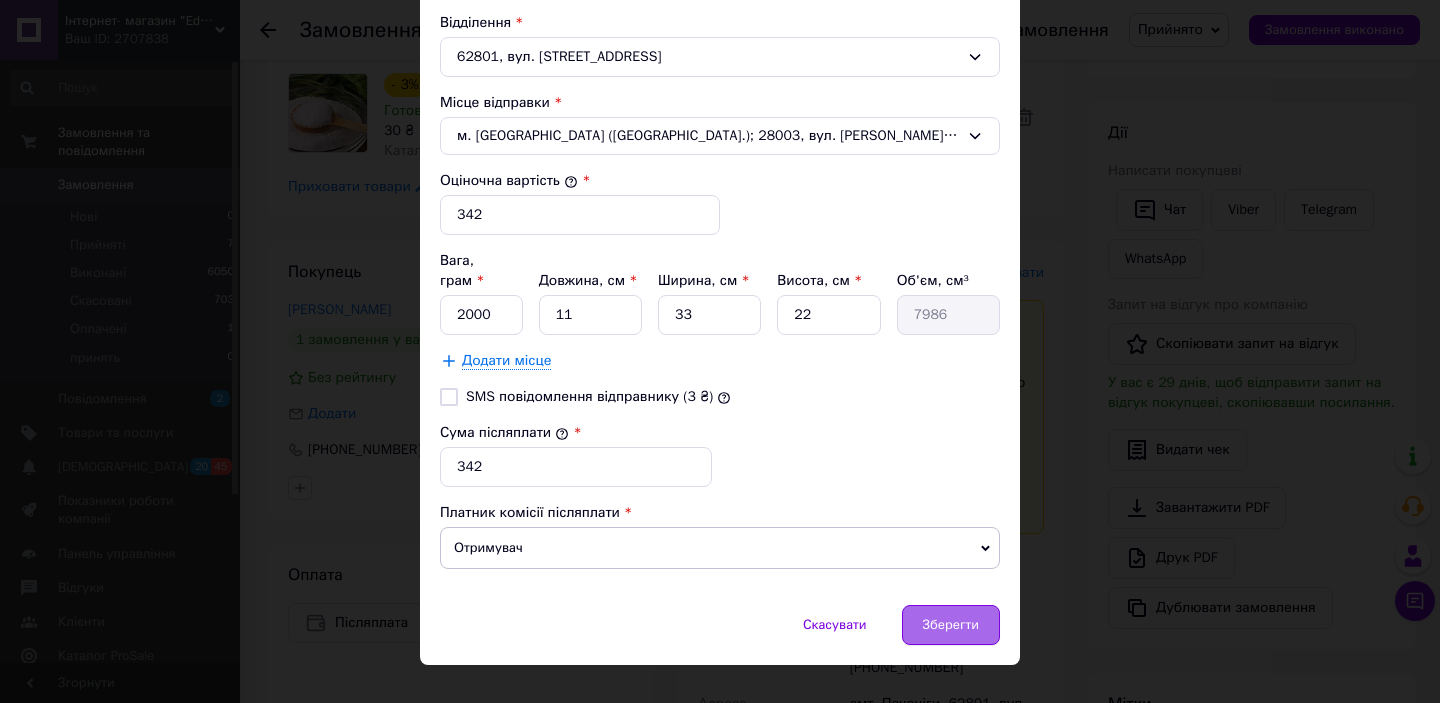 click on "Зберегти" at bounding box center [951, 625] 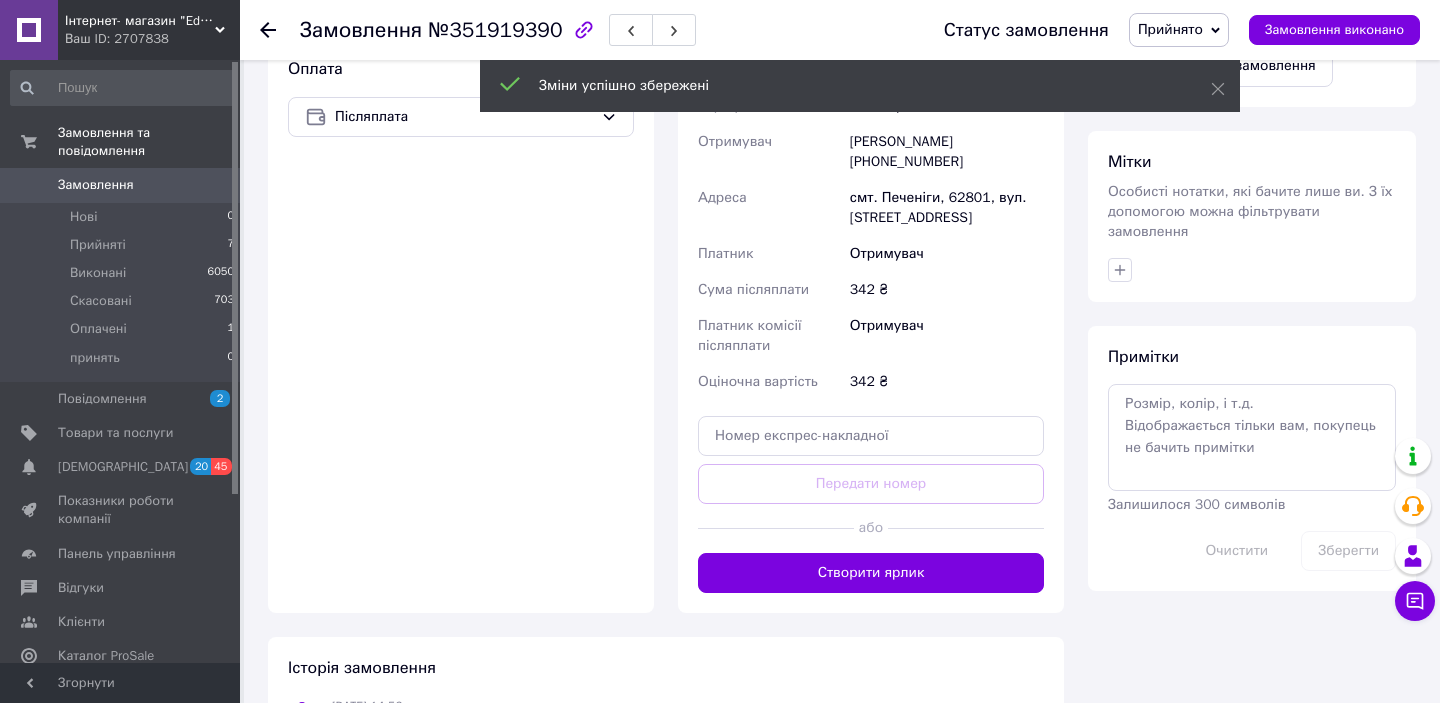 scroll, scrollTop: 810, scrollLeft: 0, axis: vertical 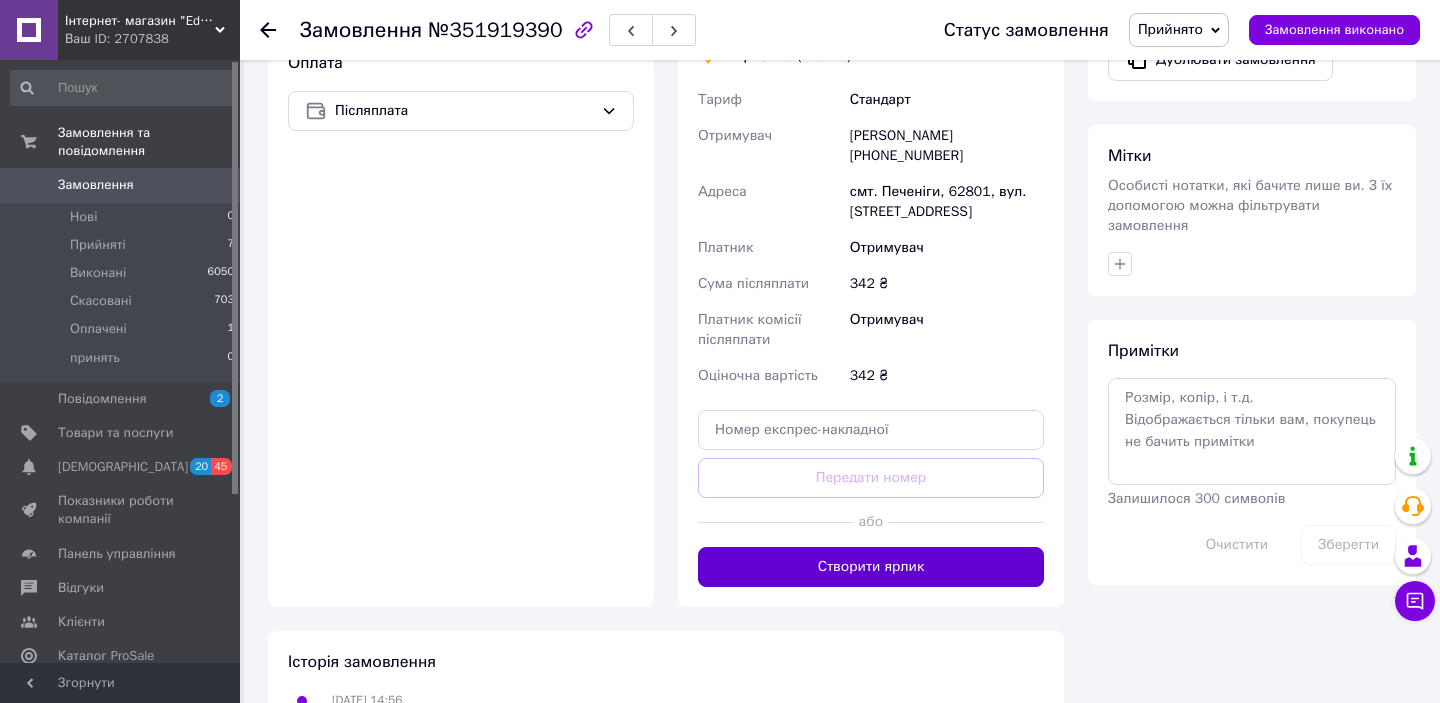 click on "Створити ярлик" at bounding box center (871, 567) 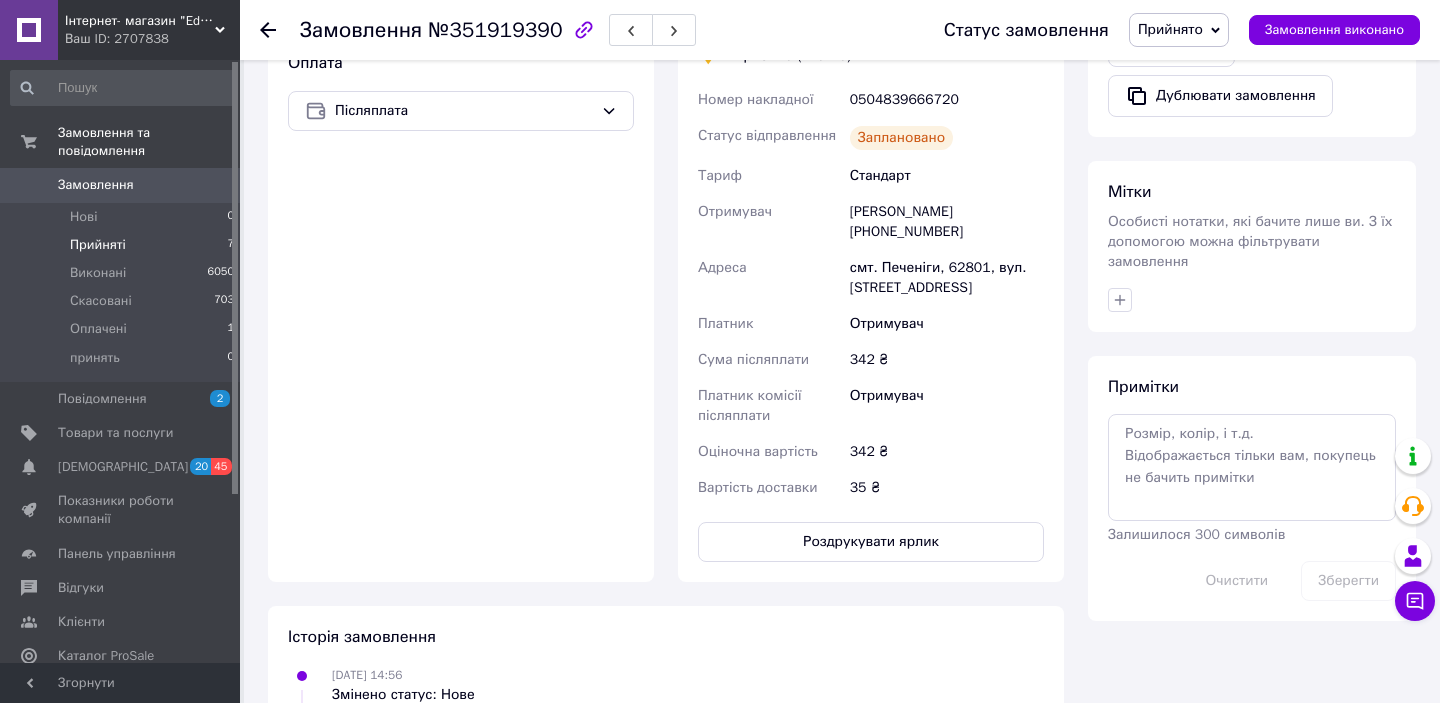 click on "Прийняті" at bounding box center [98, 245] 